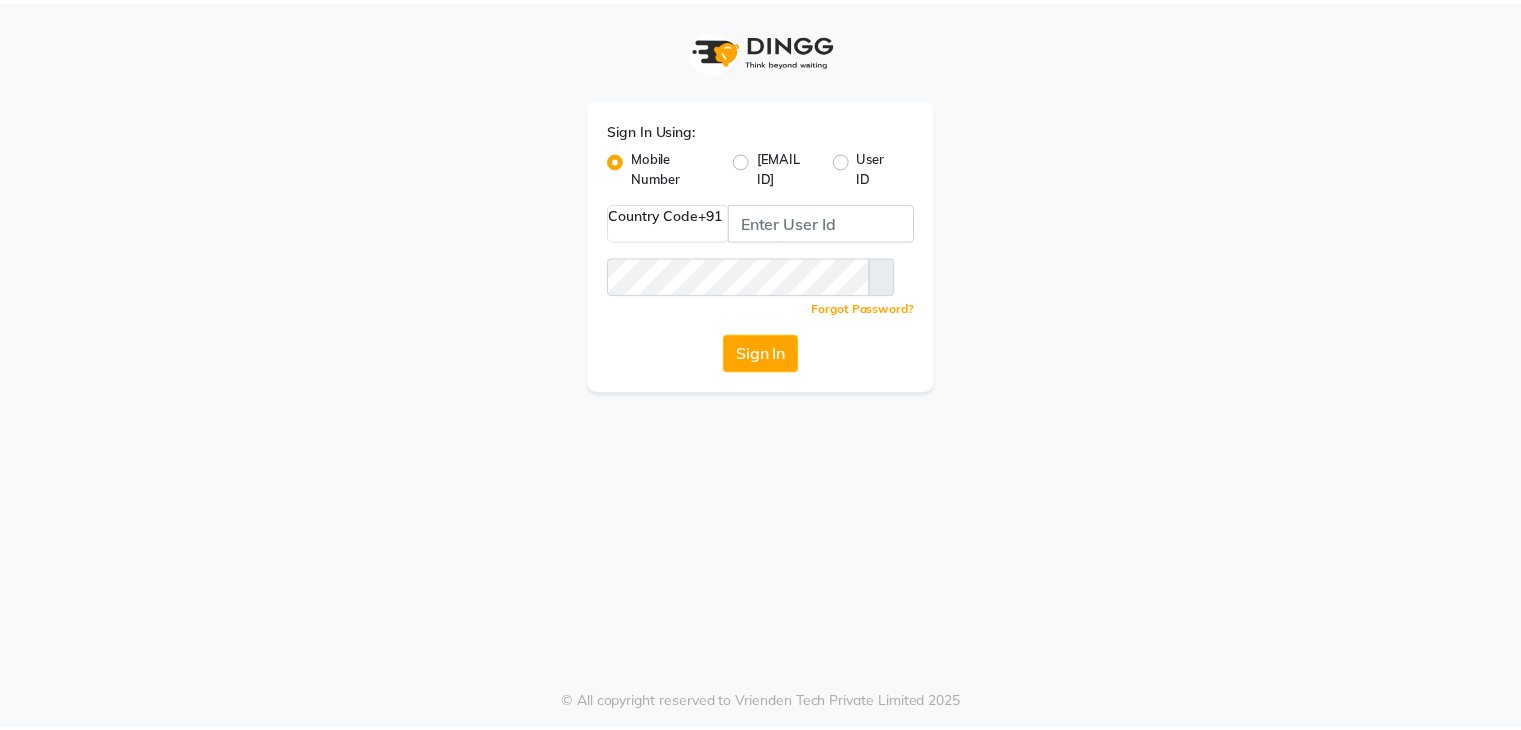 scroll, scrollTop: 0, scrollLeft: 0, axis: both 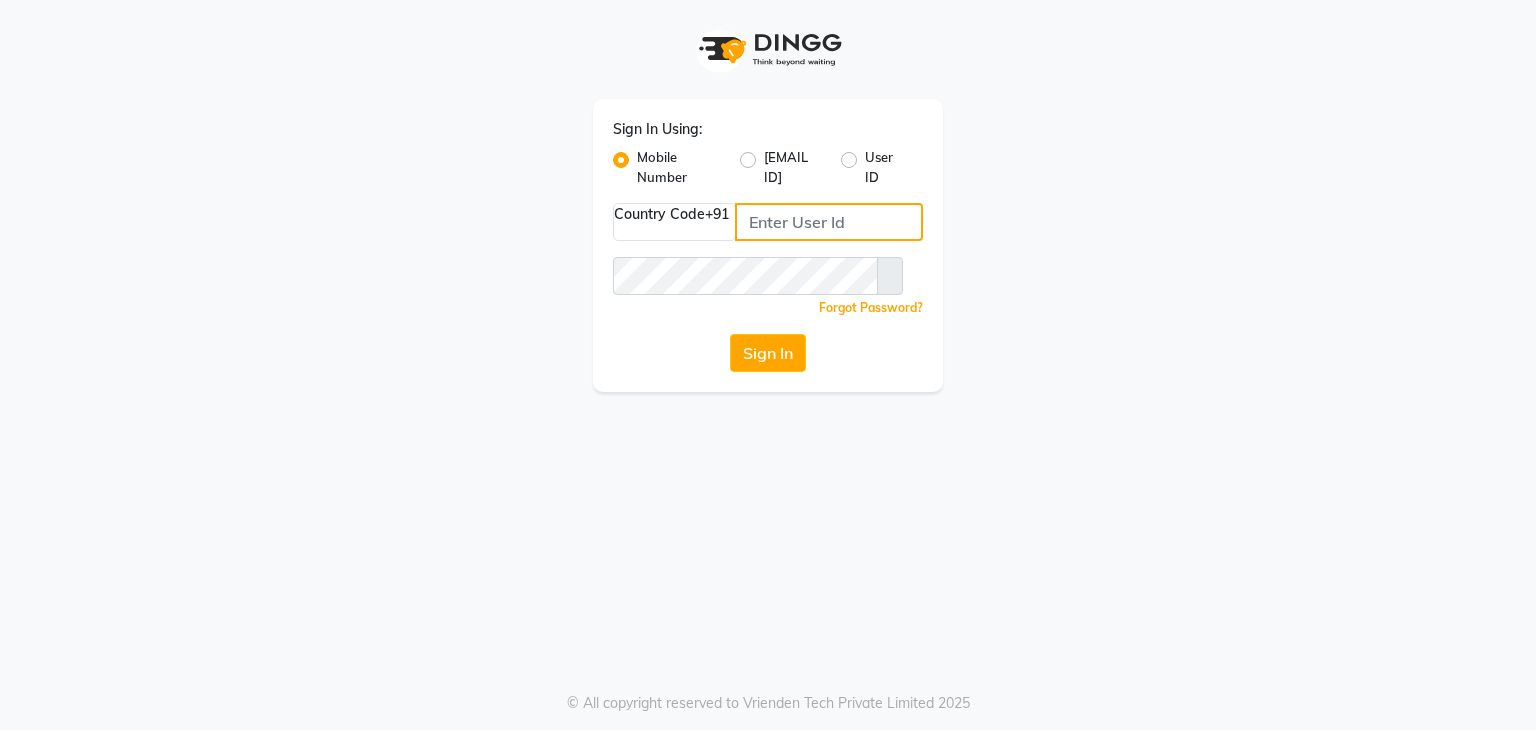 click at bounding box center [829, 222] 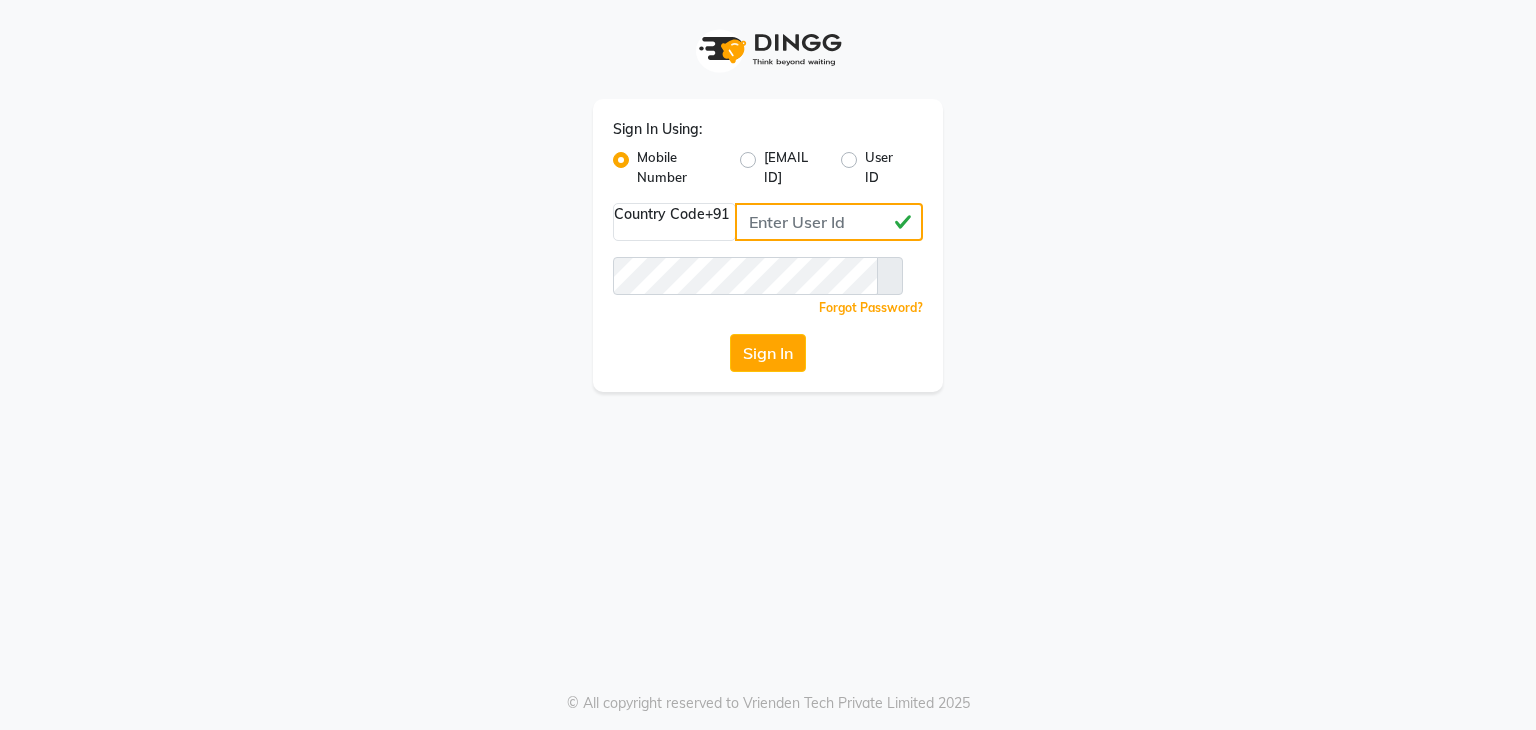 type on "[PHONE]" 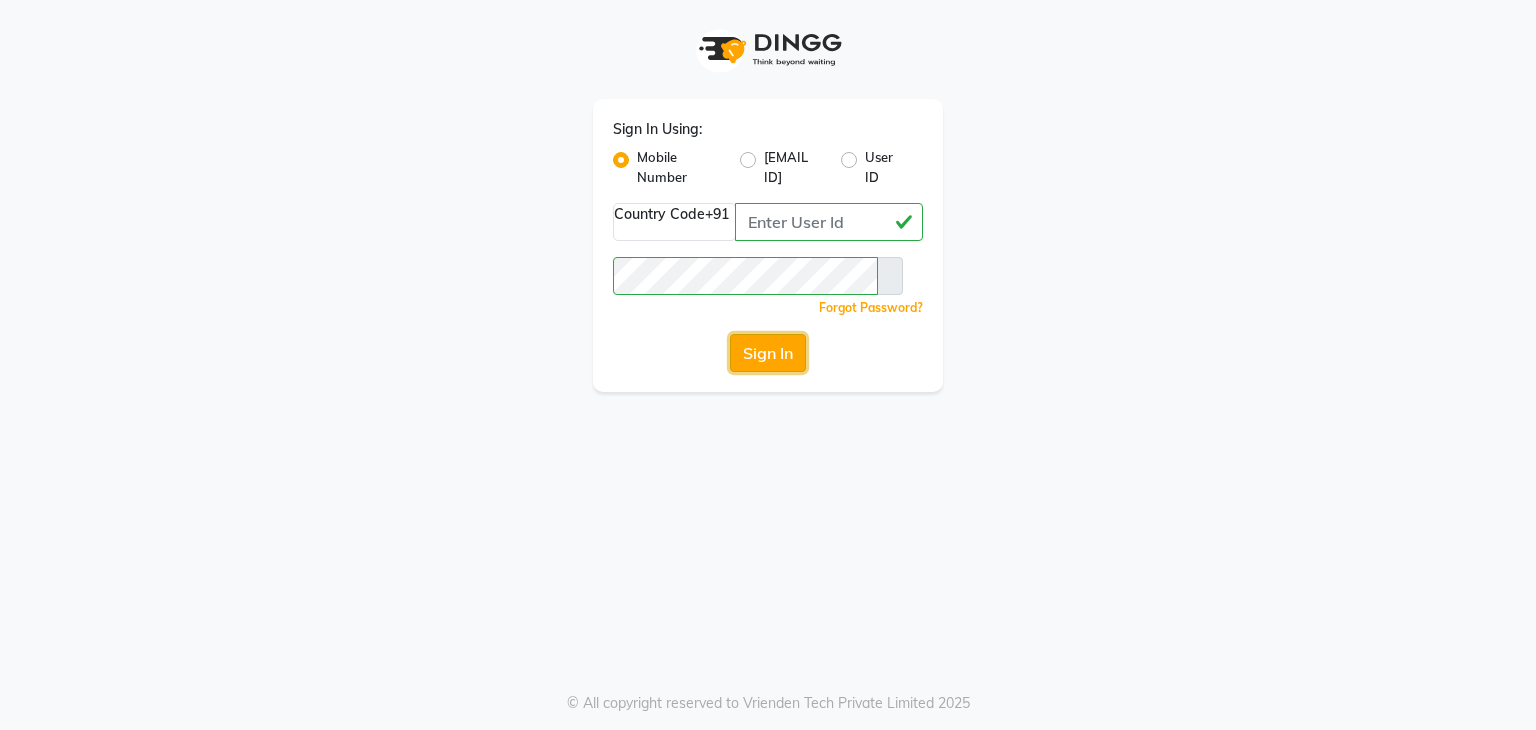 click on "Sign In" at bounding box center (768, 353) 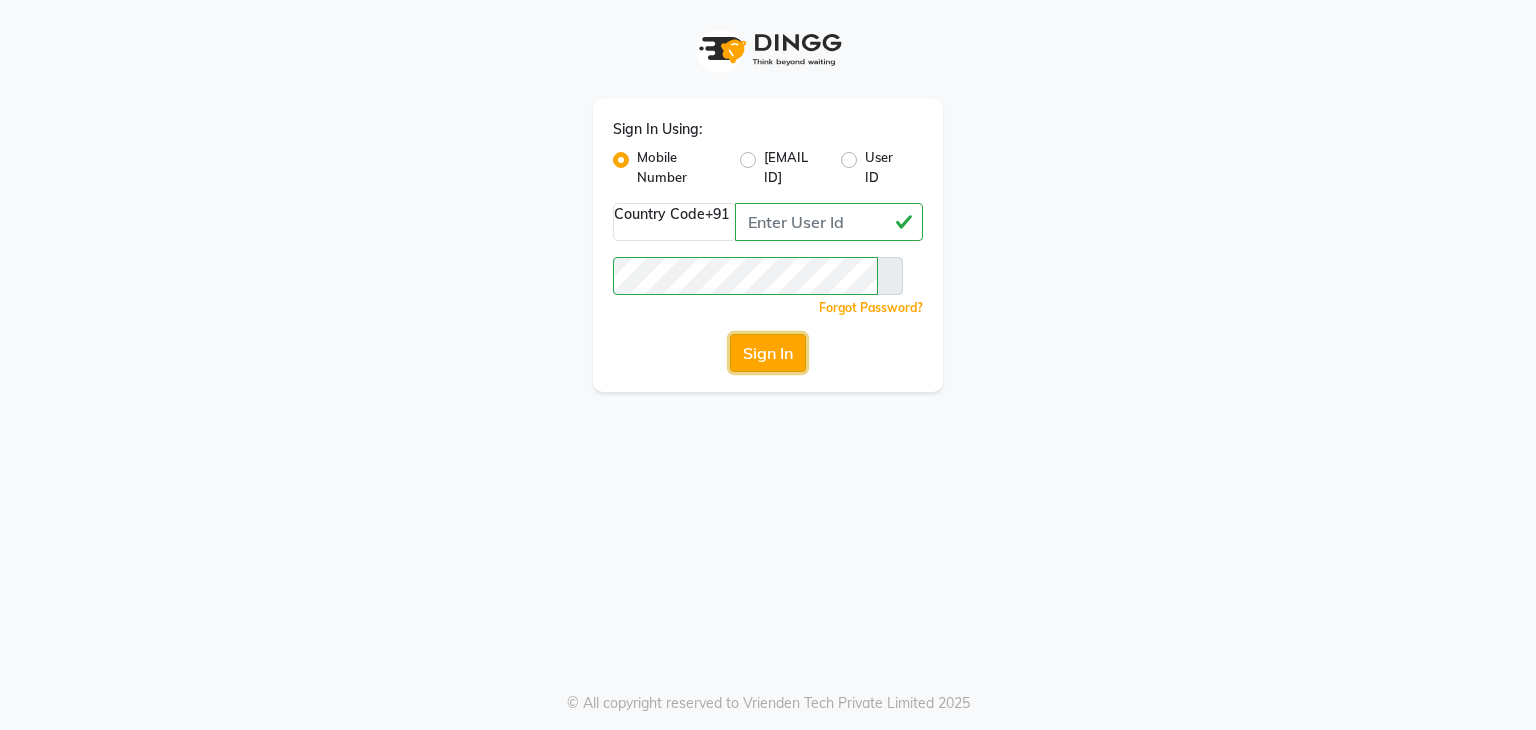 click on "Sign In" at bounding box center (768, 353) 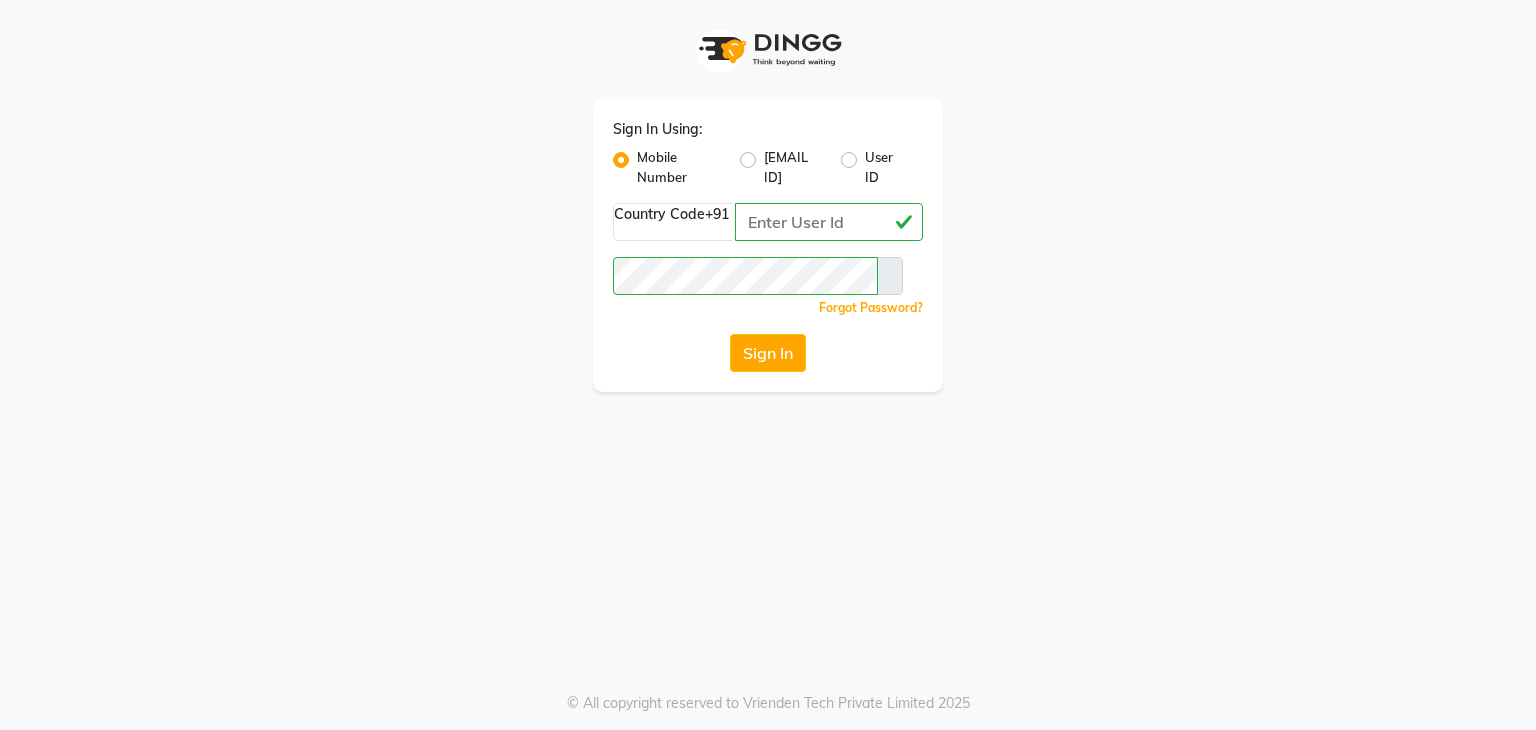 click at bounding box center [890, 276] 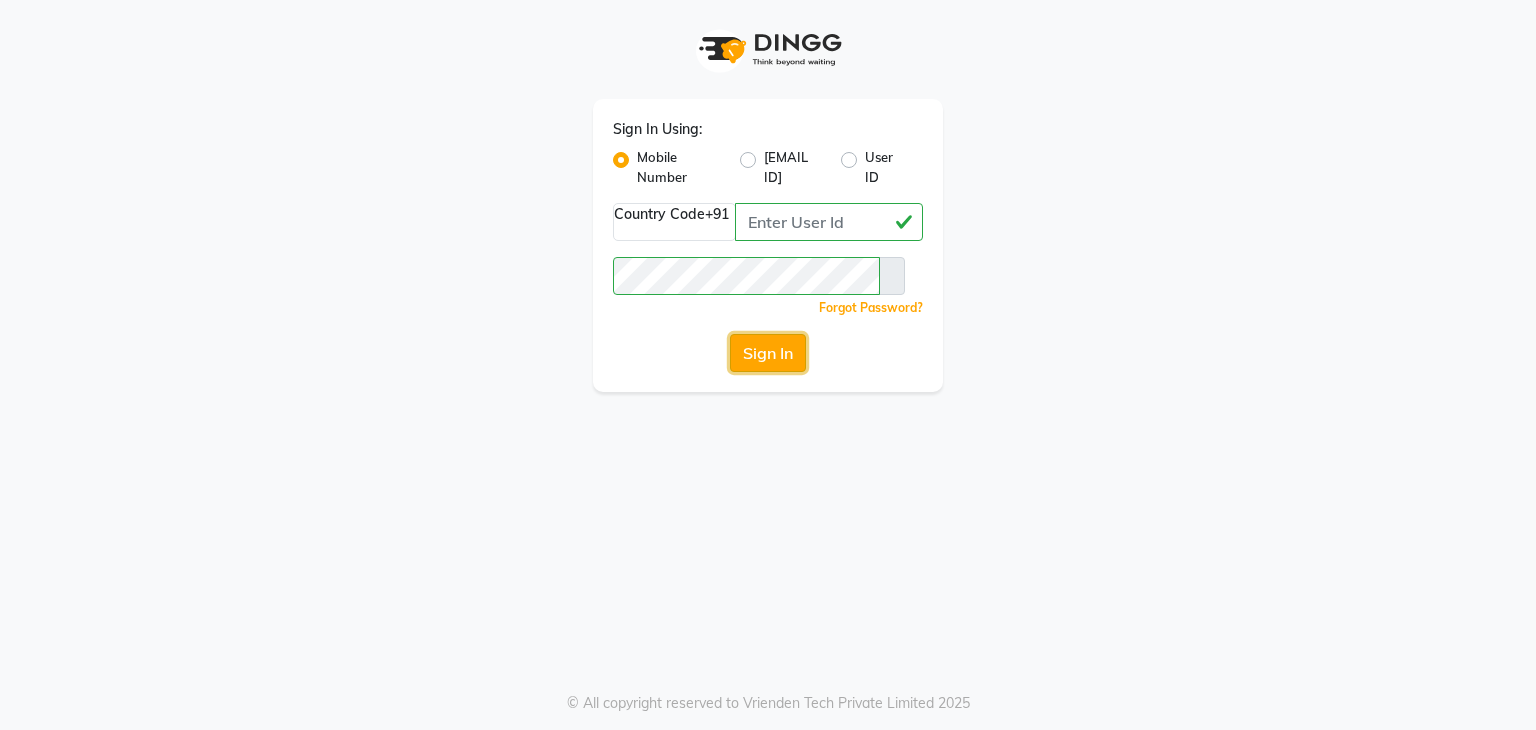 click on "Sign In" at bounding box center (768, 353) 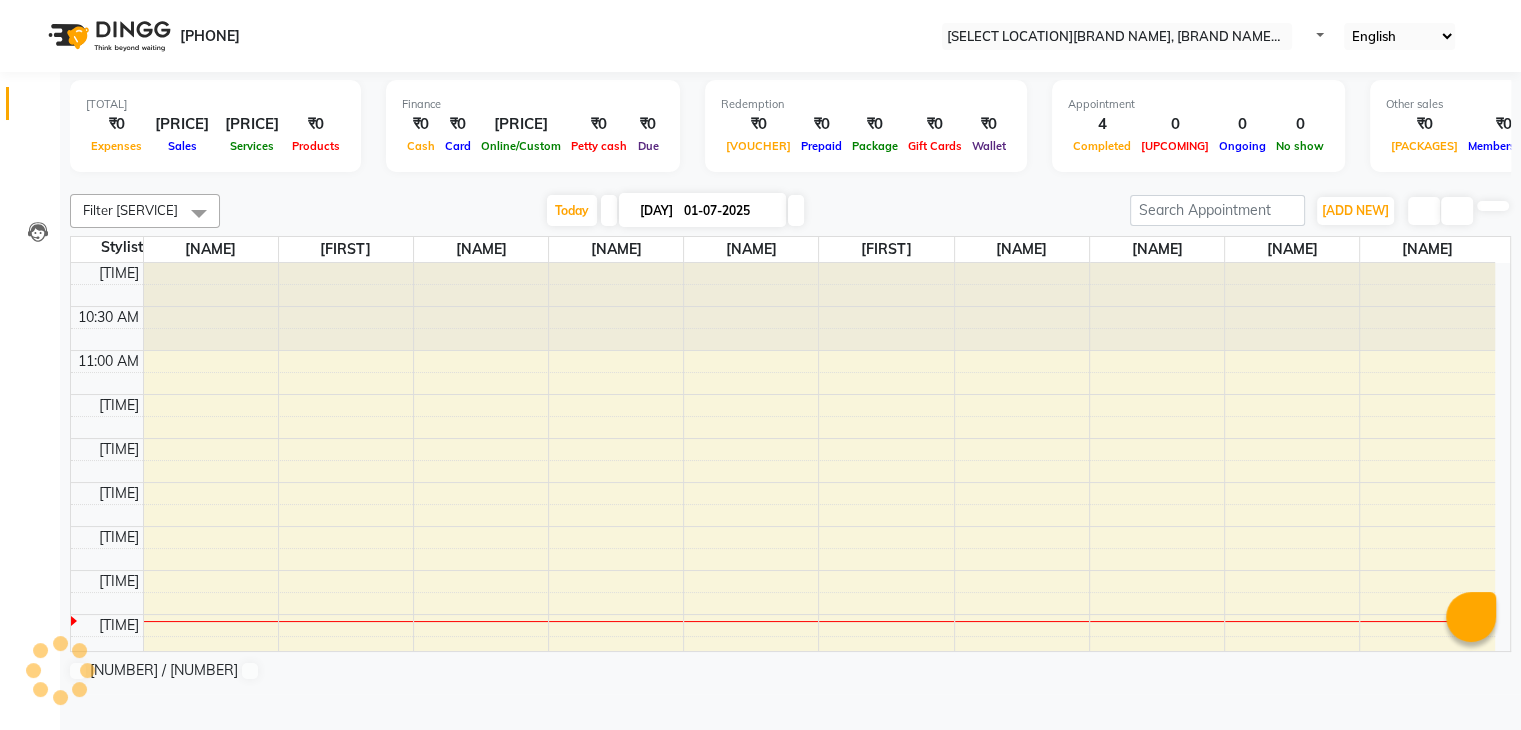 scroll, scrollTop: 0, scrollLeft: 0, axis: both 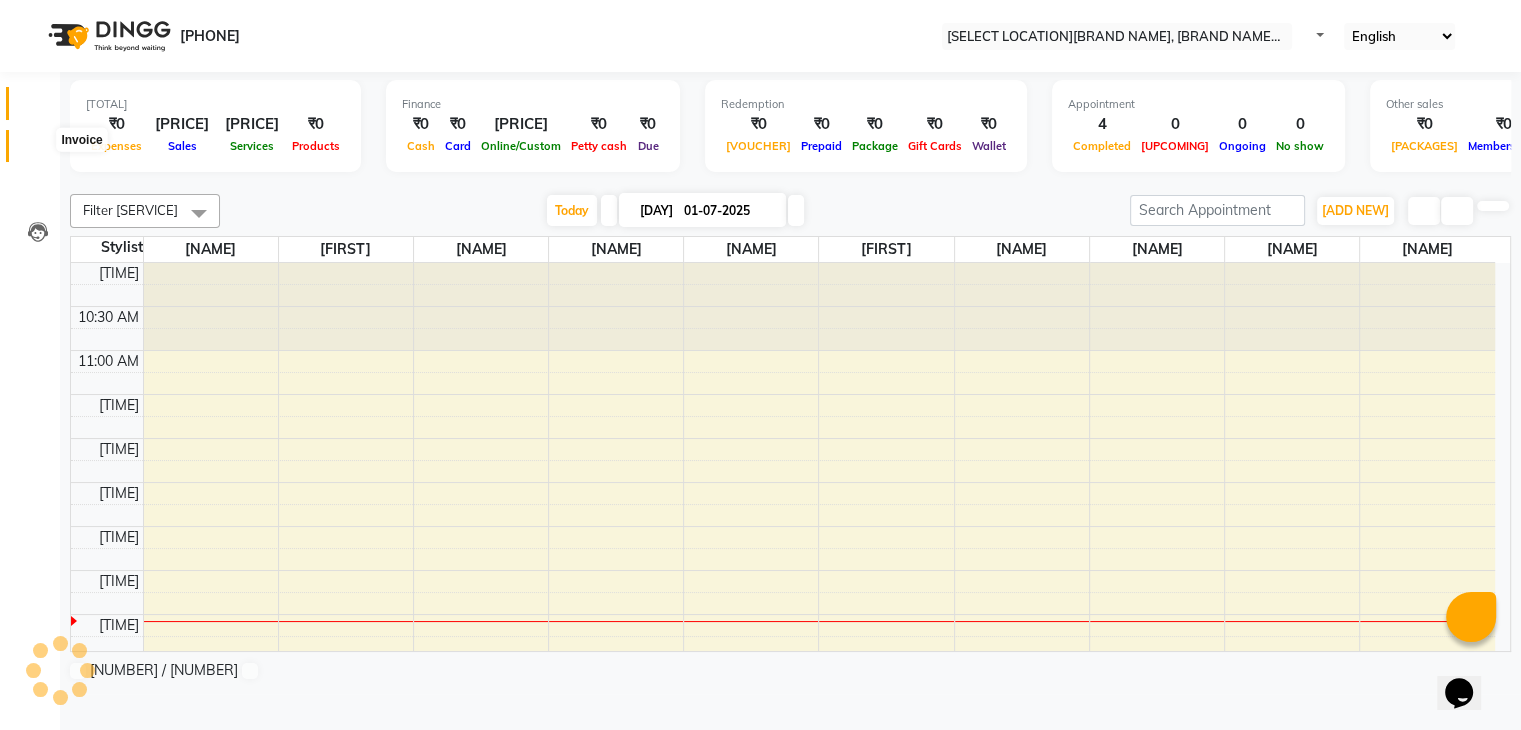 click at bounding box center (37, 151) 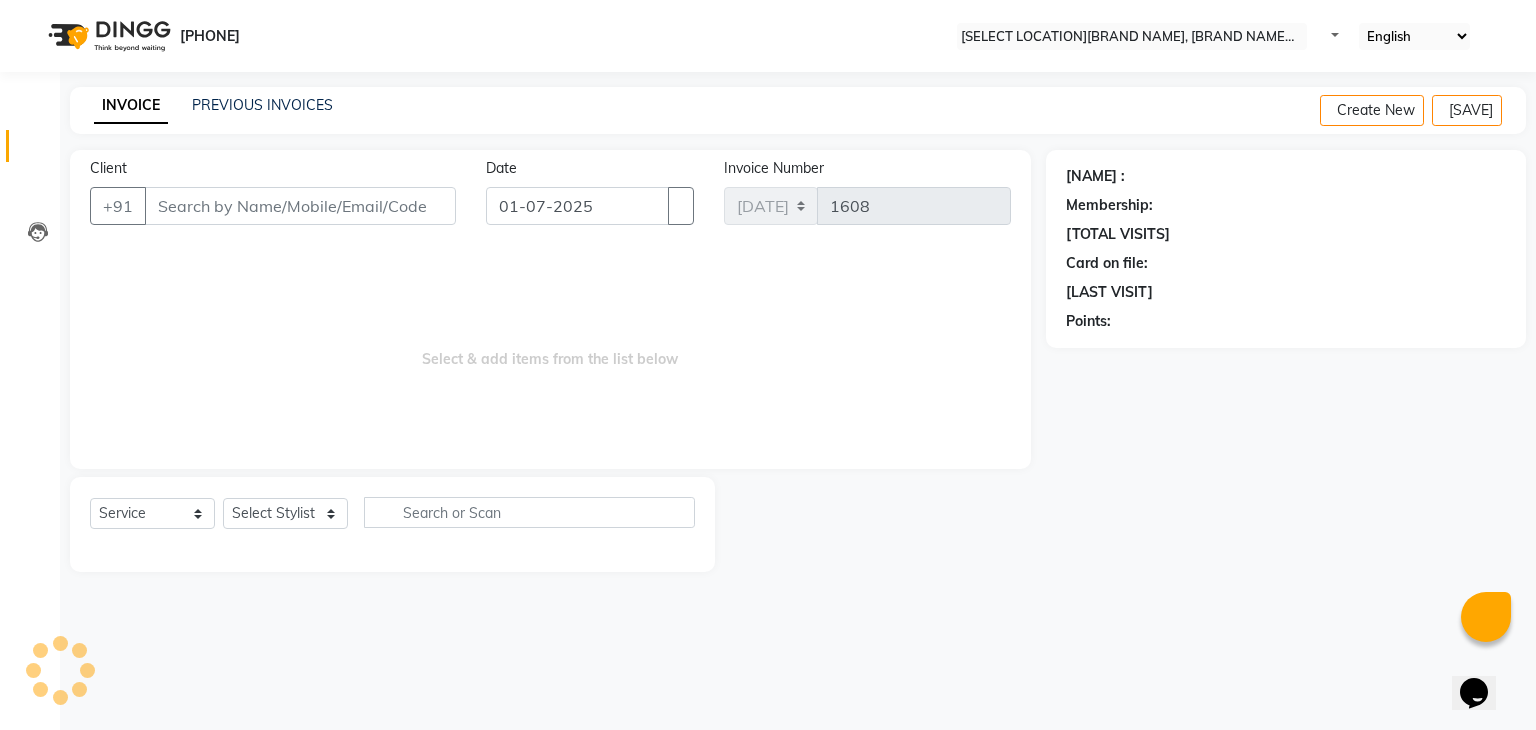 click on "Client" at bounding box center (300, 206) 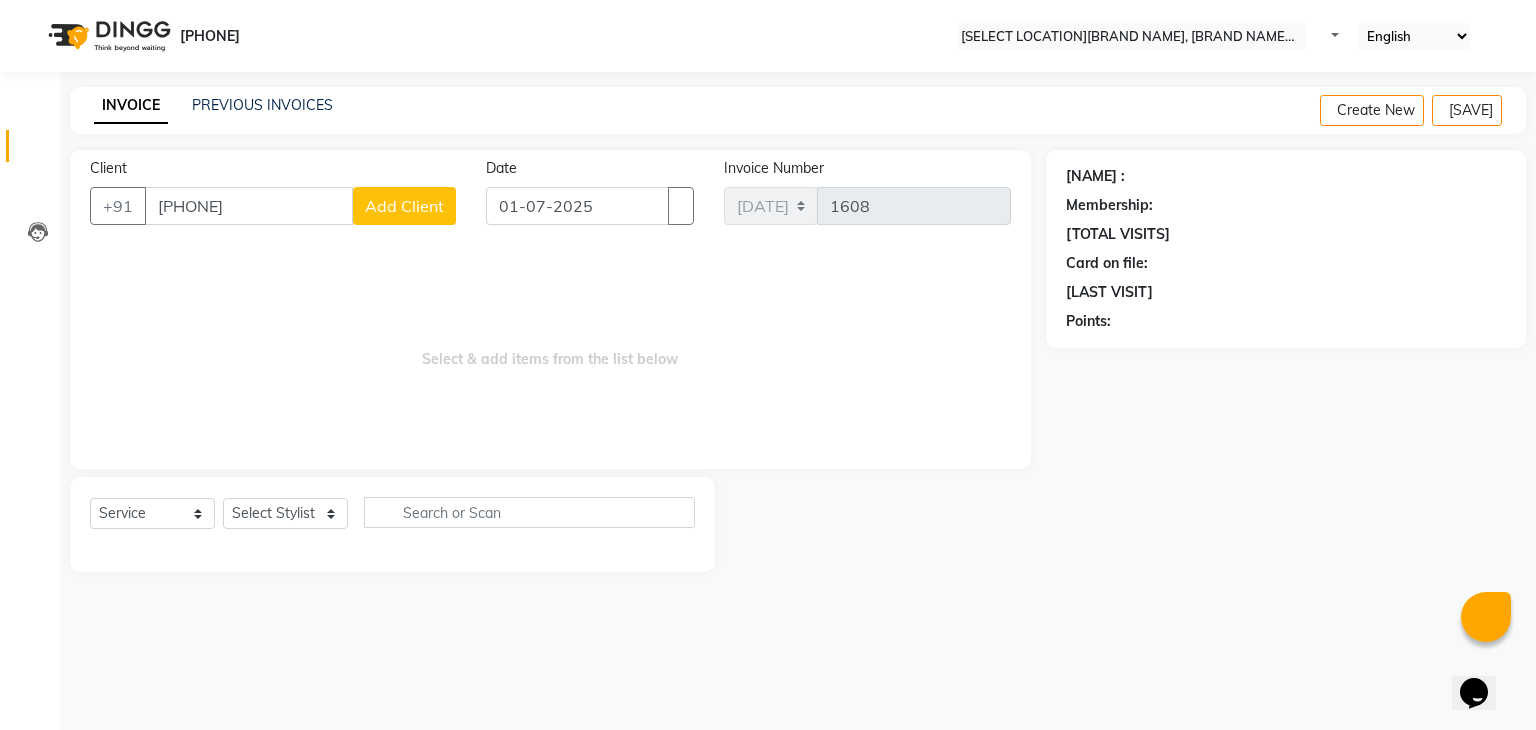 type on "[PHONE]" 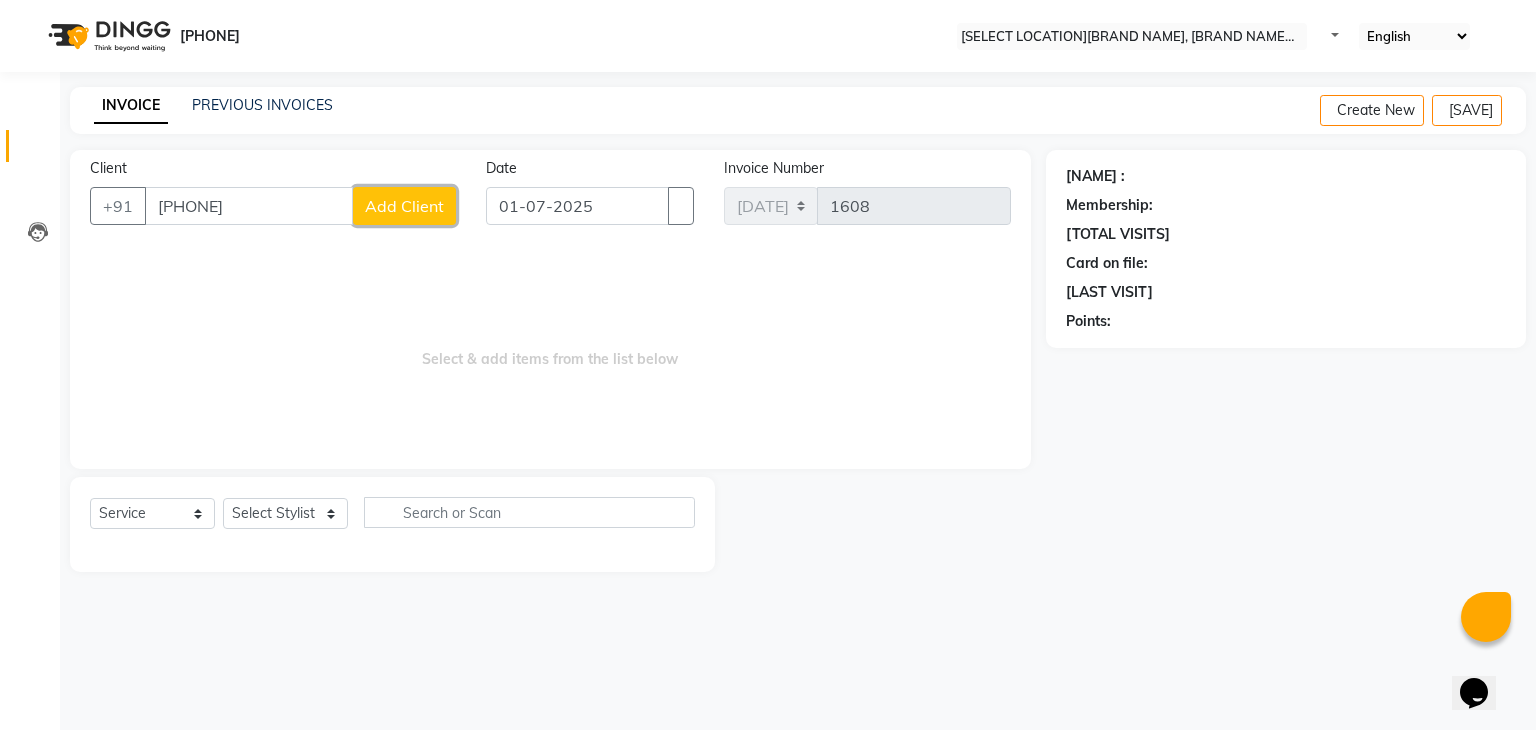 click on "Add Client" at bounding box center (404, 206) 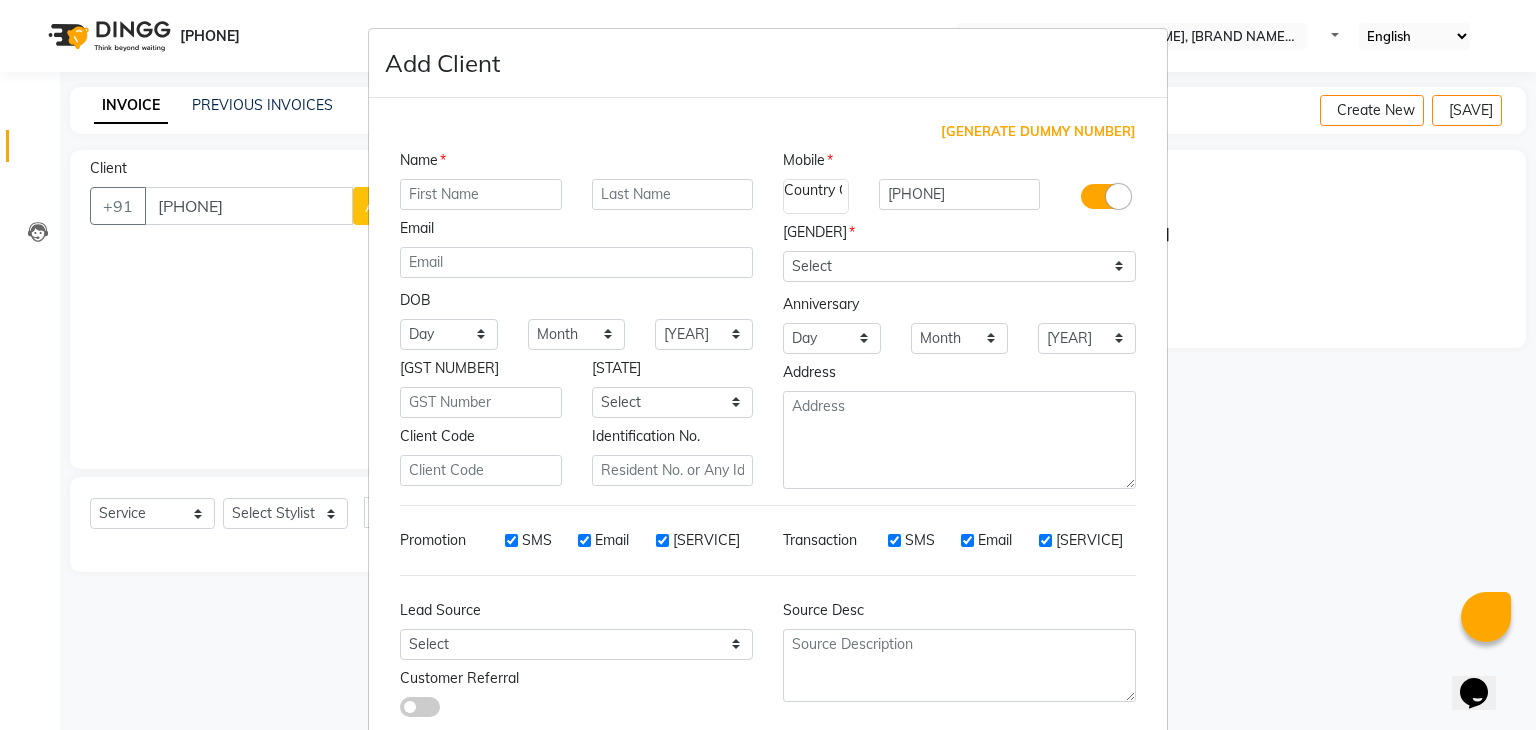 click at bounding box center [481, 194] 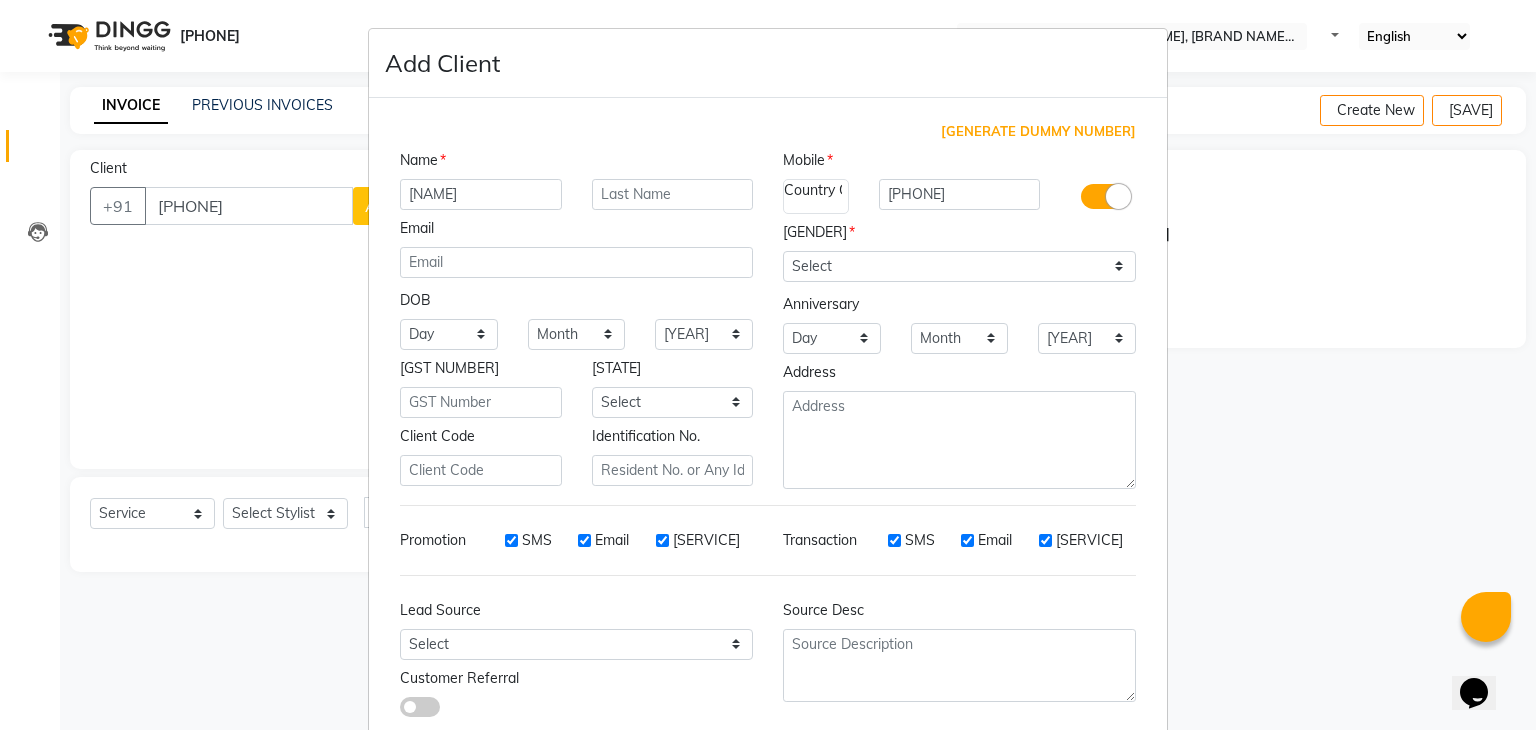 type on "[NAME]" 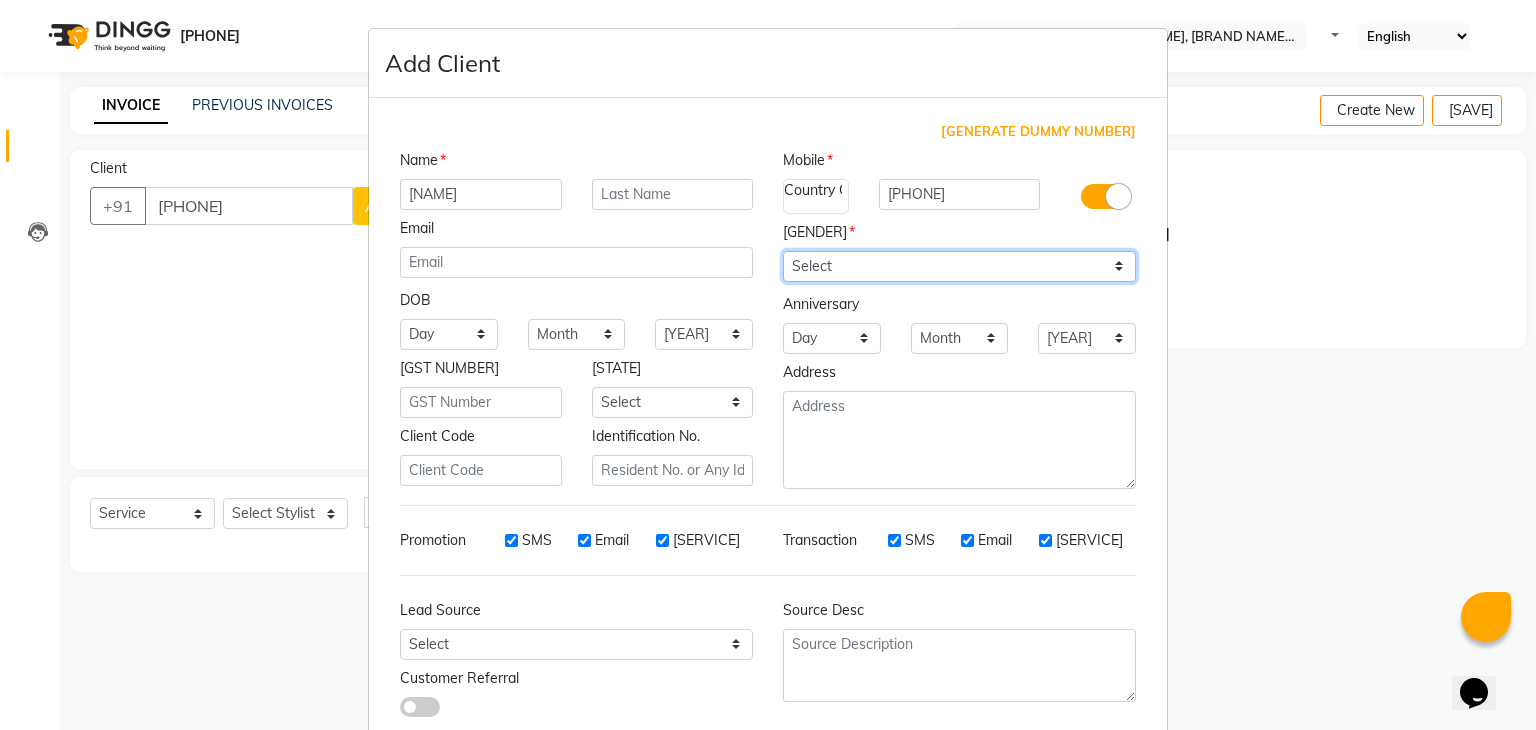 click on "Select Male Female Other Prefer Not To Say" at bounding box center [959, 266] 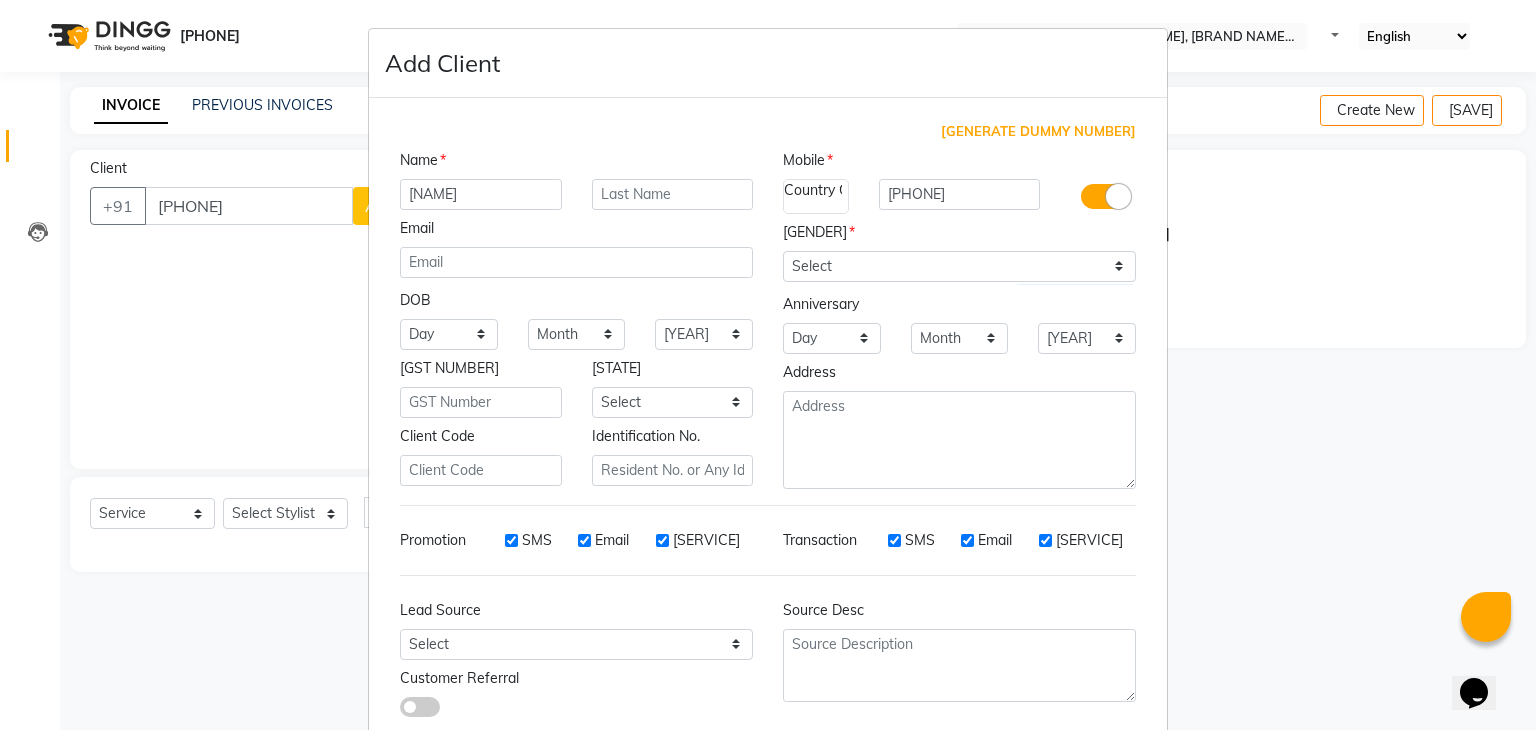 click on "Add Client Generate Dummy Number Name [FIRST] Email DOB Day 01 02 03 04 05 06 07 08 09 10 11 12 13 14 15 16 17 18 19 20 21 22 23 24 25 26 27 28 29 30 31 Month January February March April May June July August September October November December 1940 1941 1942 1943 1944 1945 1946 1947 1948 1949 1950 1951 1952 1953 1954 1955 1956 1957 1958 1959 1960 1961 1962 1963 1964 1965 1966 1967 1968 1969 1970 1971 1972 1973 1974 1975 1976 1977 1978 1979 1980 1981 1982 1983 1984 1985 1986 1987 1988 1989 1990 1991 1992 1993 1994 1995 1996 1997 1998 1999 2000 2001 2002 2003 2004 2005 2006 2007 2008 2009 2010 2011 2012 2013 2014 2015 2016 2017 2018 2019 2020 2021 2022 2023 2024 GST Number State Select Andaman and Nicobar Islands Andhra Pradesh Arunachal Pradesh Assam Bihar Chandigarh Chhattisgarh Dadra and Nagar Haveli Daman and Diu Delhi Goa Gujarat Haryana Himachal Pradesh Jammu and Kashmir Jharkhand Karnataka Kerala Lakshadweep Madhya Pradesh Maharashtra Manipur Meghalaya Mizoram Nagaland Odisha Pondicherry Punjab Sikkim" at bounding box center [768, 365] 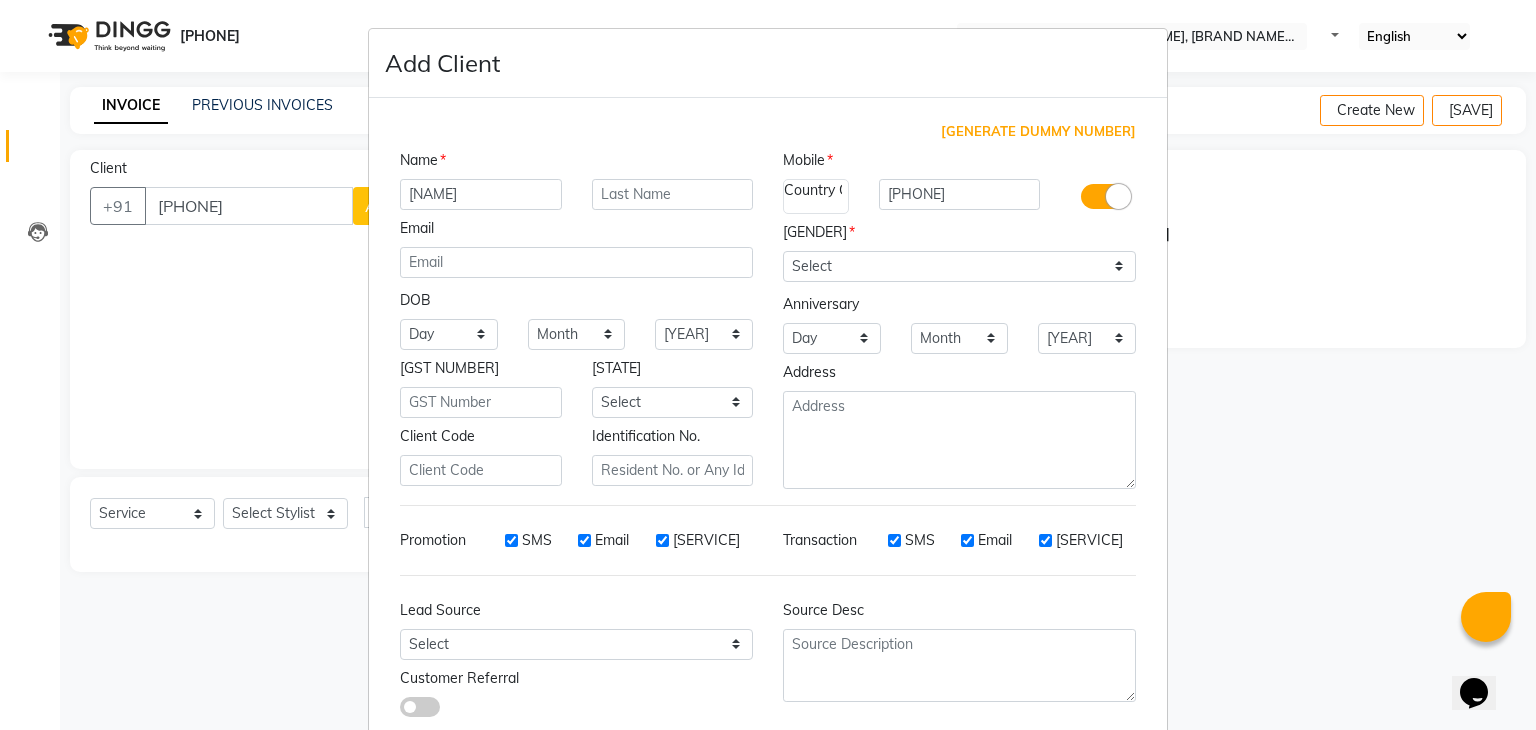click on "Add Client Generate Dummy Number Name [FIRST] Email DOB Day 01 02 03 04 05 06 07 08 09 10 11 12 13 14 15 16 17 18 19 20 21 22 23 24 25 26 27 28 29 30 31 Month January February March April May June July August September October November December 1940 1941 1942 1943 1944 1945 1946 1947 1948 1949 1950 1951 1952 1953 1954 1955 1956 1957 1958 1959 1960 1961 1962 1963 1964 1965 1966 1967 1968 1969 1970 1971 1972 1973 1974 1975 1976 1977 1978 1979 1980 1981 1982 1983 1984 1985 1986 1987 1988 1989 1990 1991 1992 1993 1994 1995 1996 1997 1998 1999 2000 2001 2002 2003 2004 2005 2006 2007 2008 2009 2010 2011 2012 2013 2014 2015 2016 2017 2018 2019 2020 2021 2022 2023 2024 GST Number State Select Andaman and Nicobar Islands Andhra Pradesh Arunachal Pradesh Assam Bihar Chandigarh Chhattisgarh Dadra and Nagar Haveli Daman and Diu Delhi Goa Gujarat Haryana Himachal Pradesh Jammu and Kashmir Jharkhand Karnataka Kerala Lakshadweep Madhya Pradesh Maharashtra Manipur Meghalaya Mizoram Nagaland Odisha Pondicherry Punjab Sikkim" at bounding box center [768, 365] 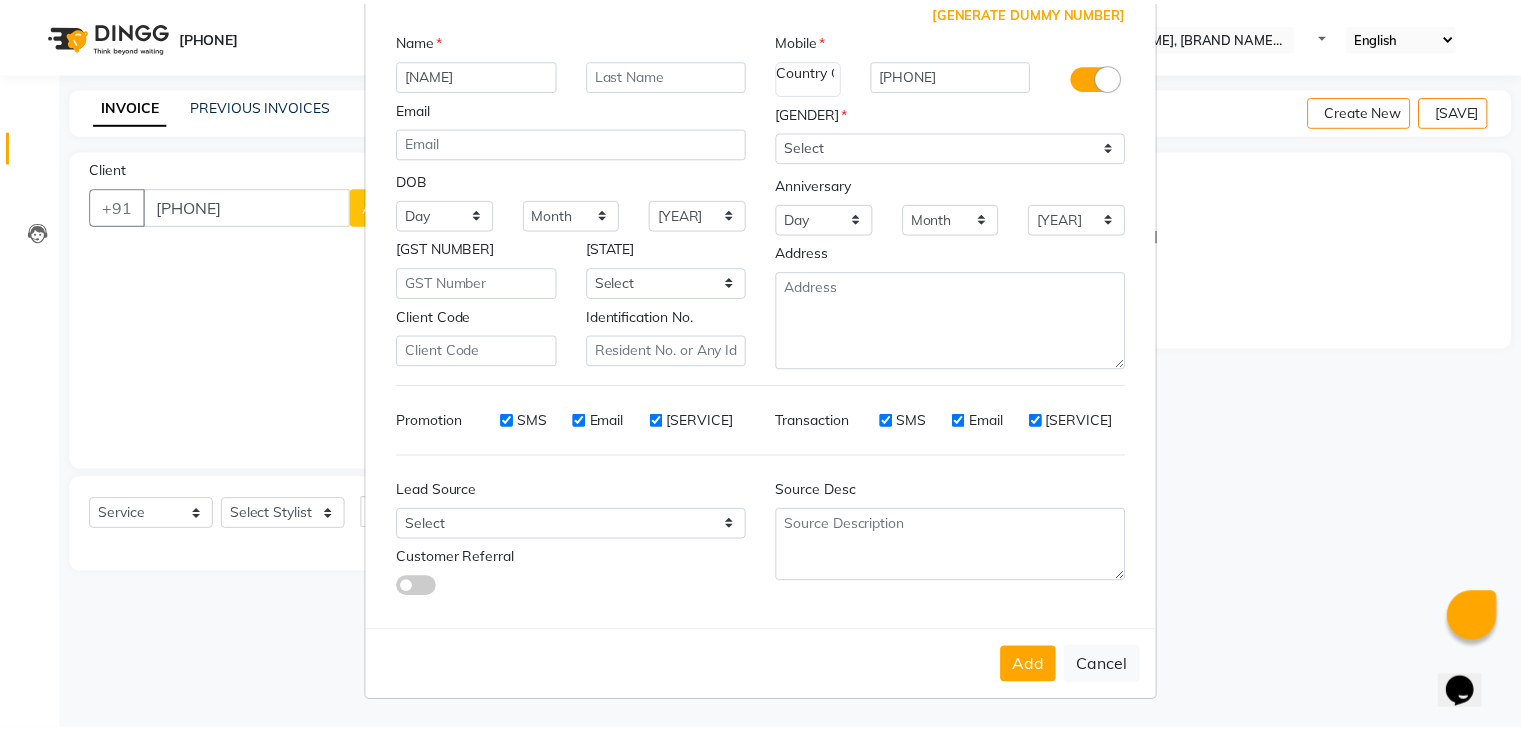 scroll, scrollTop: 127, scrollLeft: 0, axis: vertical 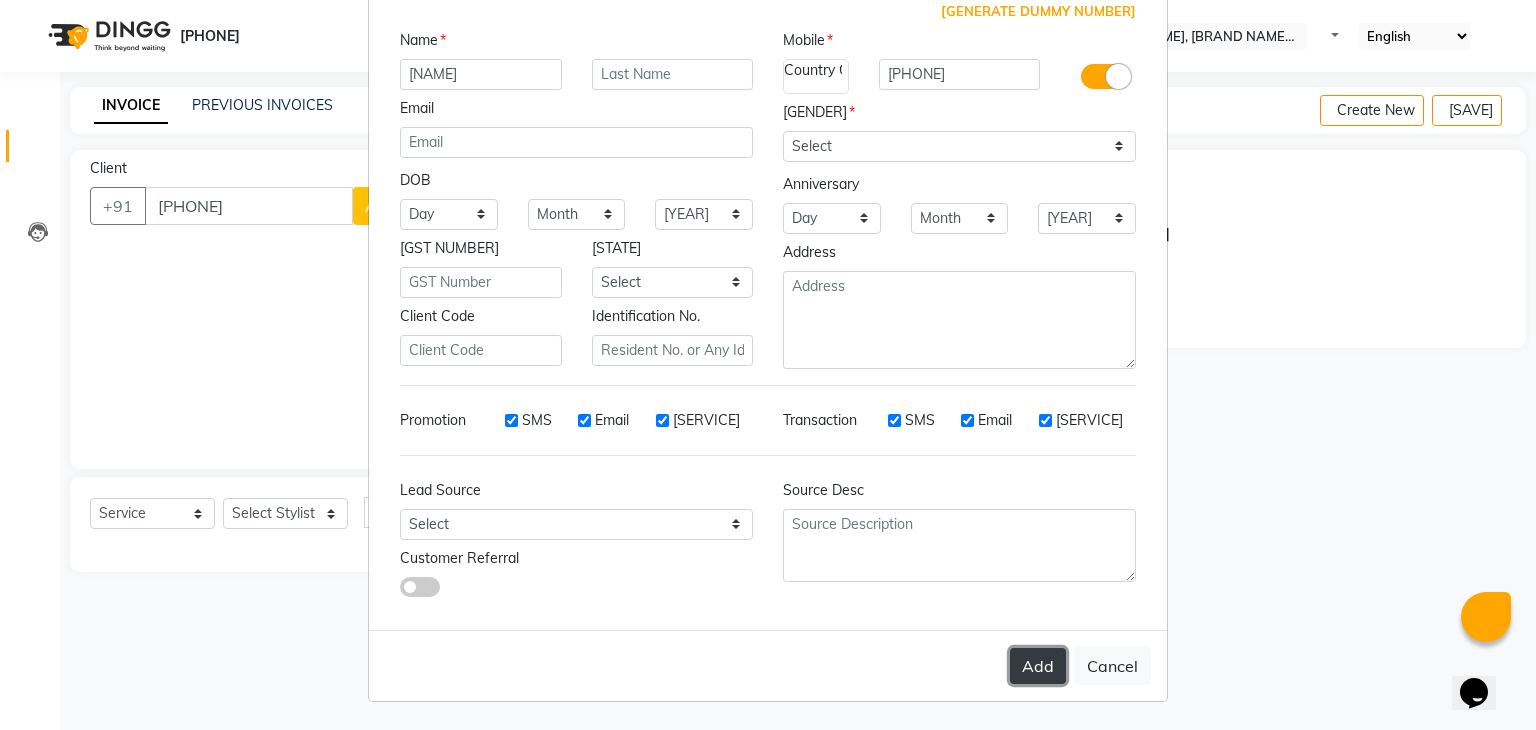 click on "Add" at bounding box center [1038, 666] 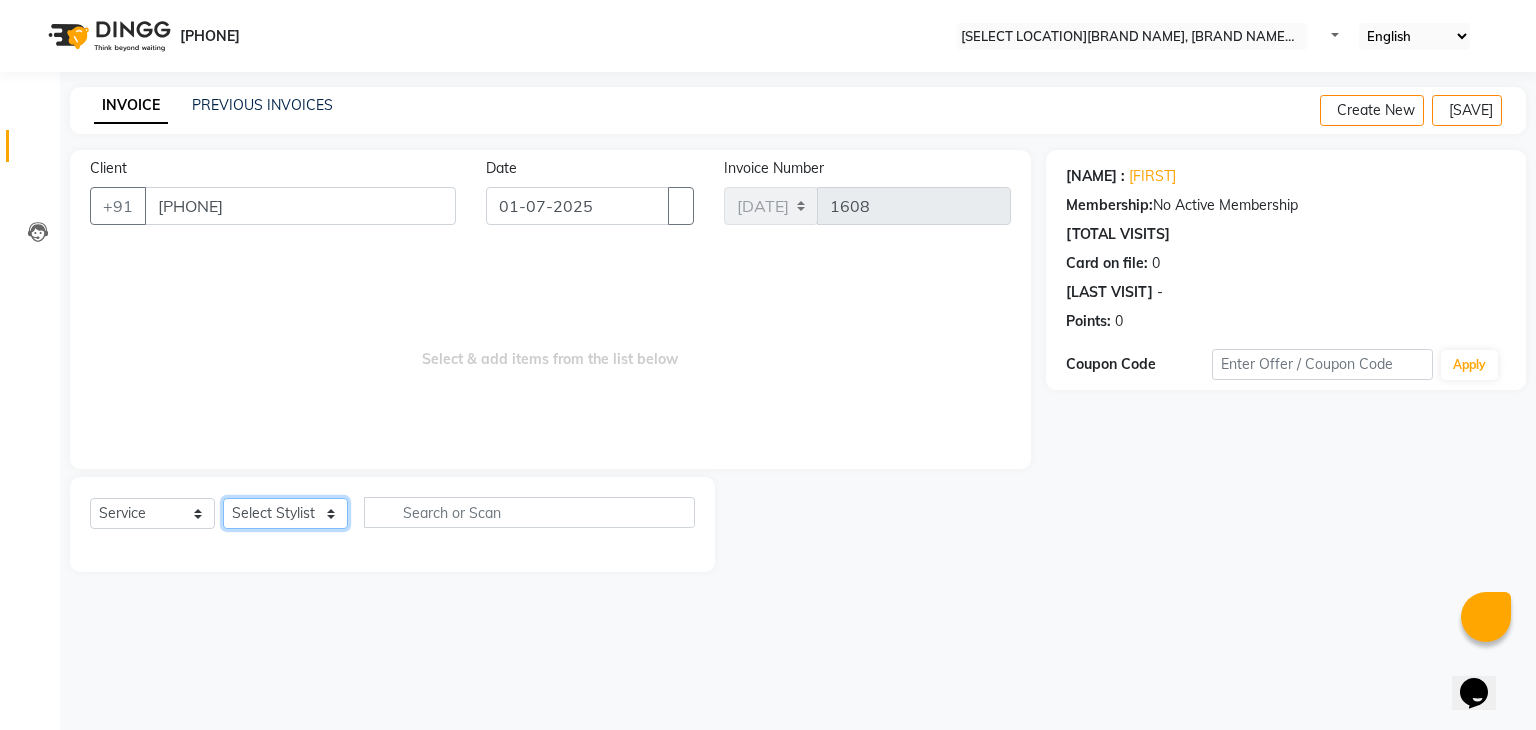 click on "Select Stylist [FIRST] [FIRST] [FIRST] Manager [FIRST] [FIRST] [FIRST] [FIRST] [FIRST] [FIRST]" at bounding box center (285, 513) 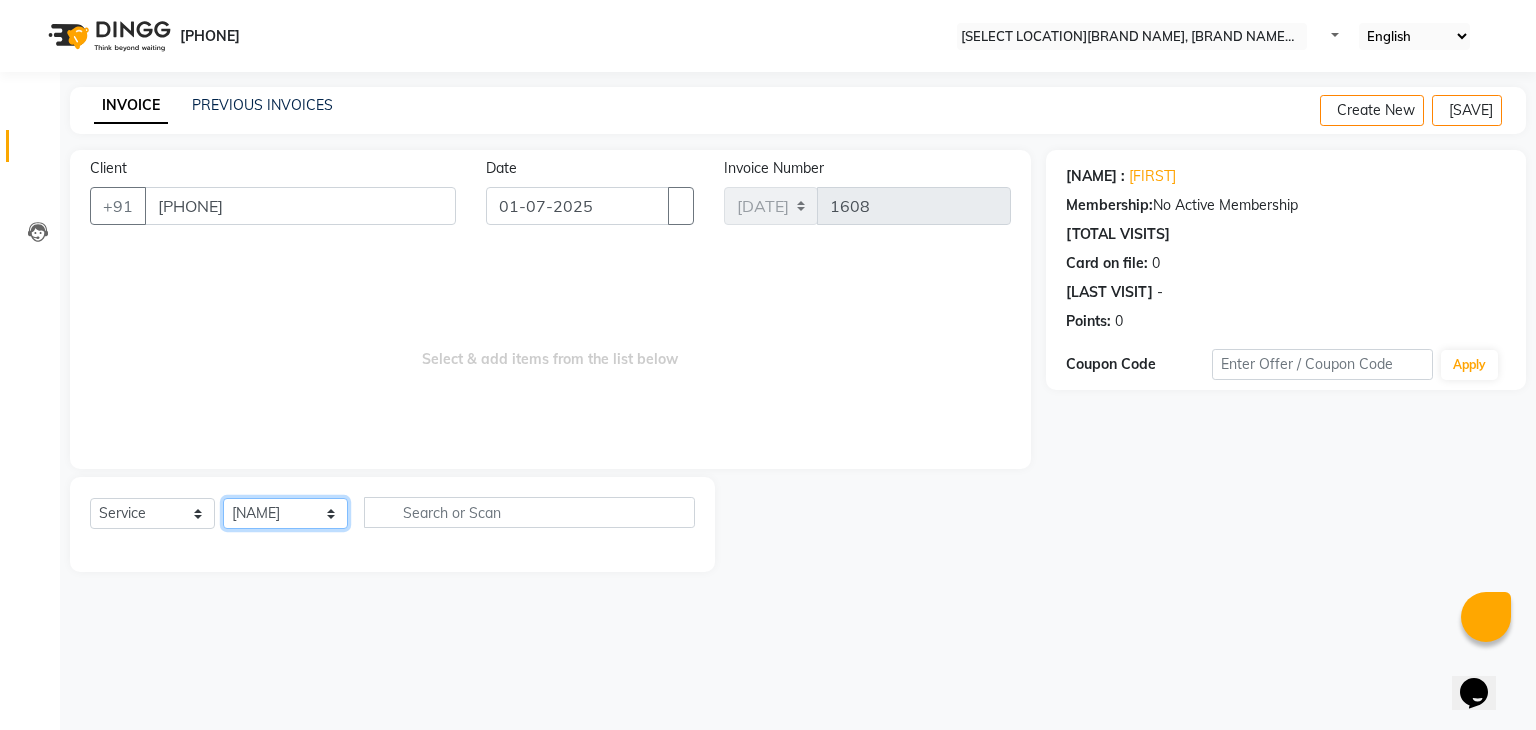 click on "Select Stylist [FIRST] [FIRST] [FIRST] Manager [FIRST] [FIRST] [FIRST] [FIRST] [FIRST] [FIRST]" at bounding box center (285, 513) 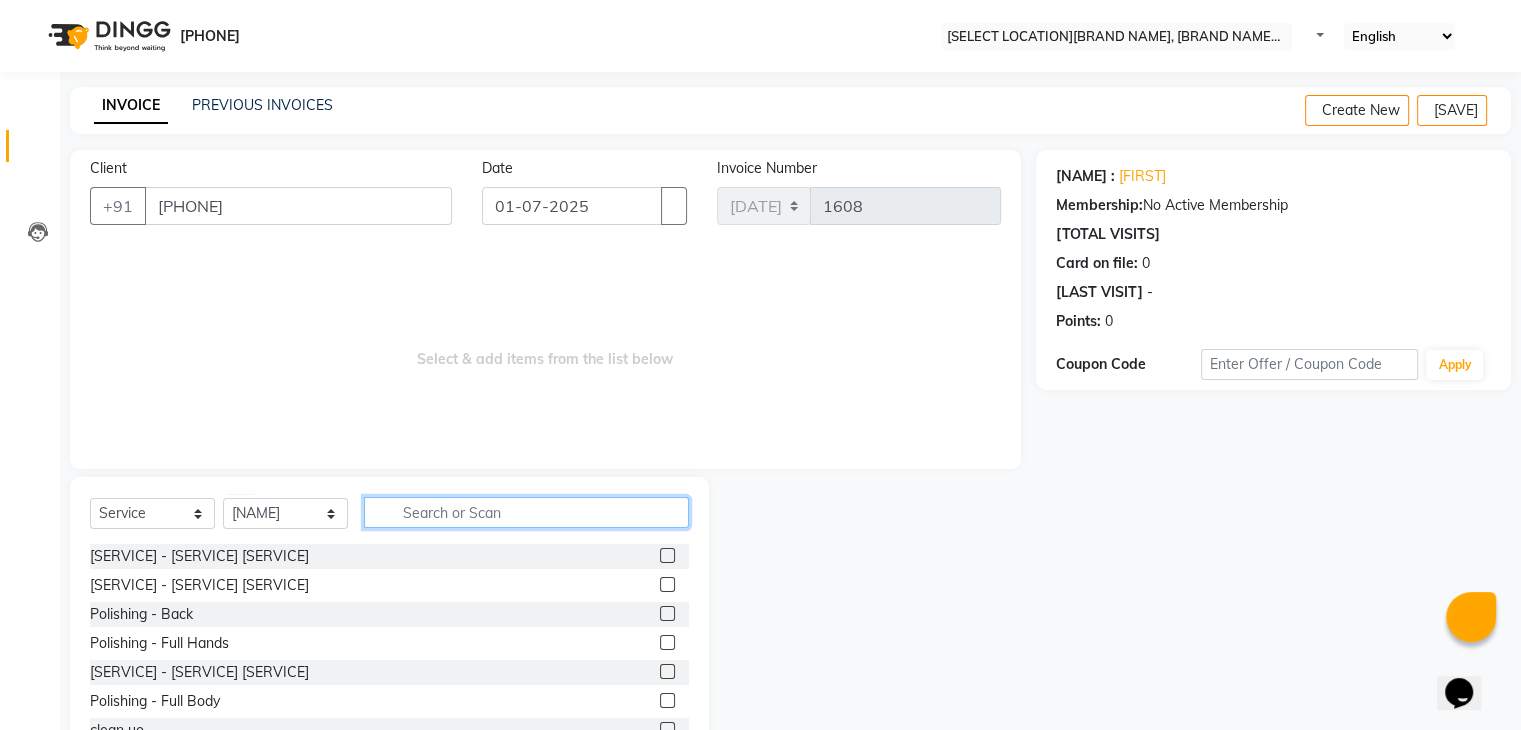 click at bounding box center (526, 512) 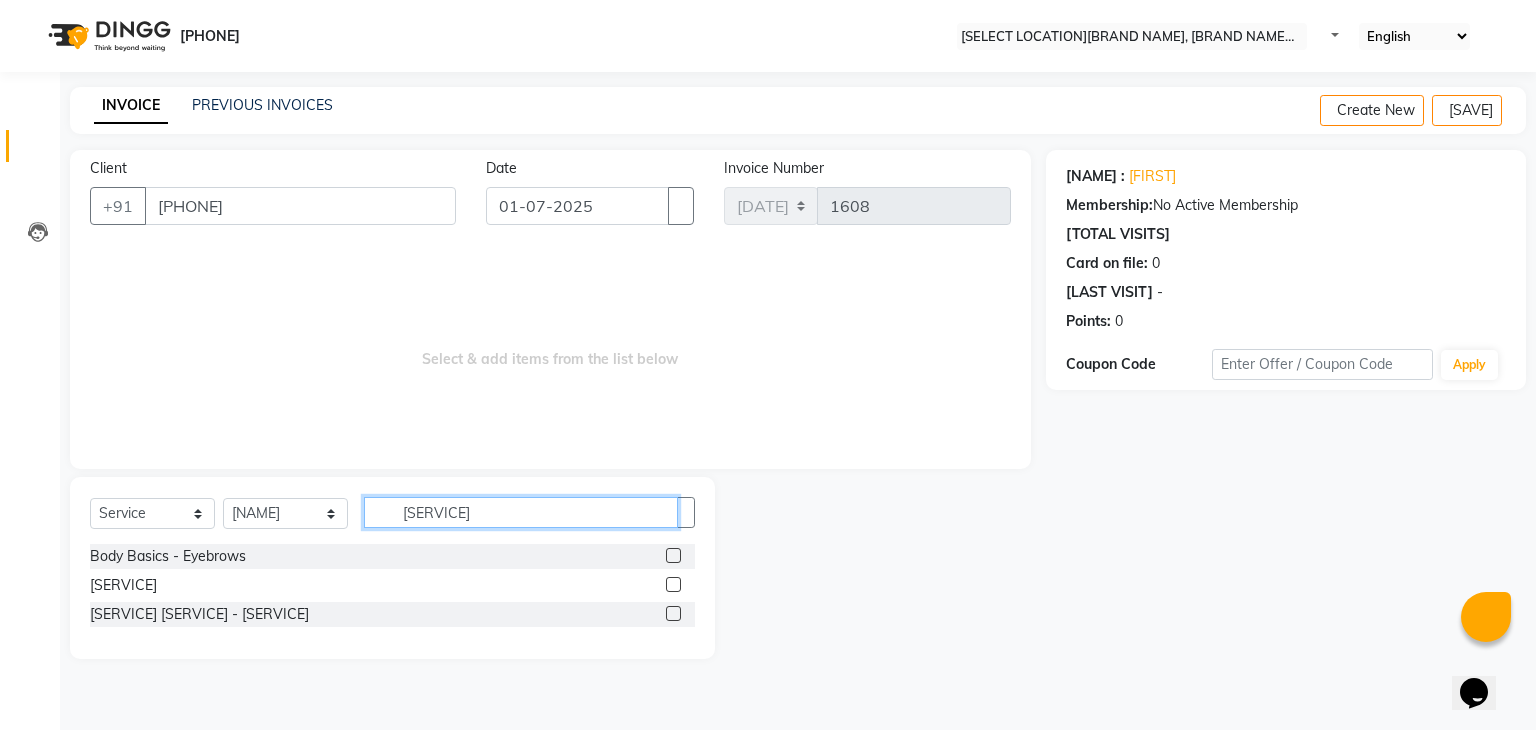 type on "[SERVICE]" 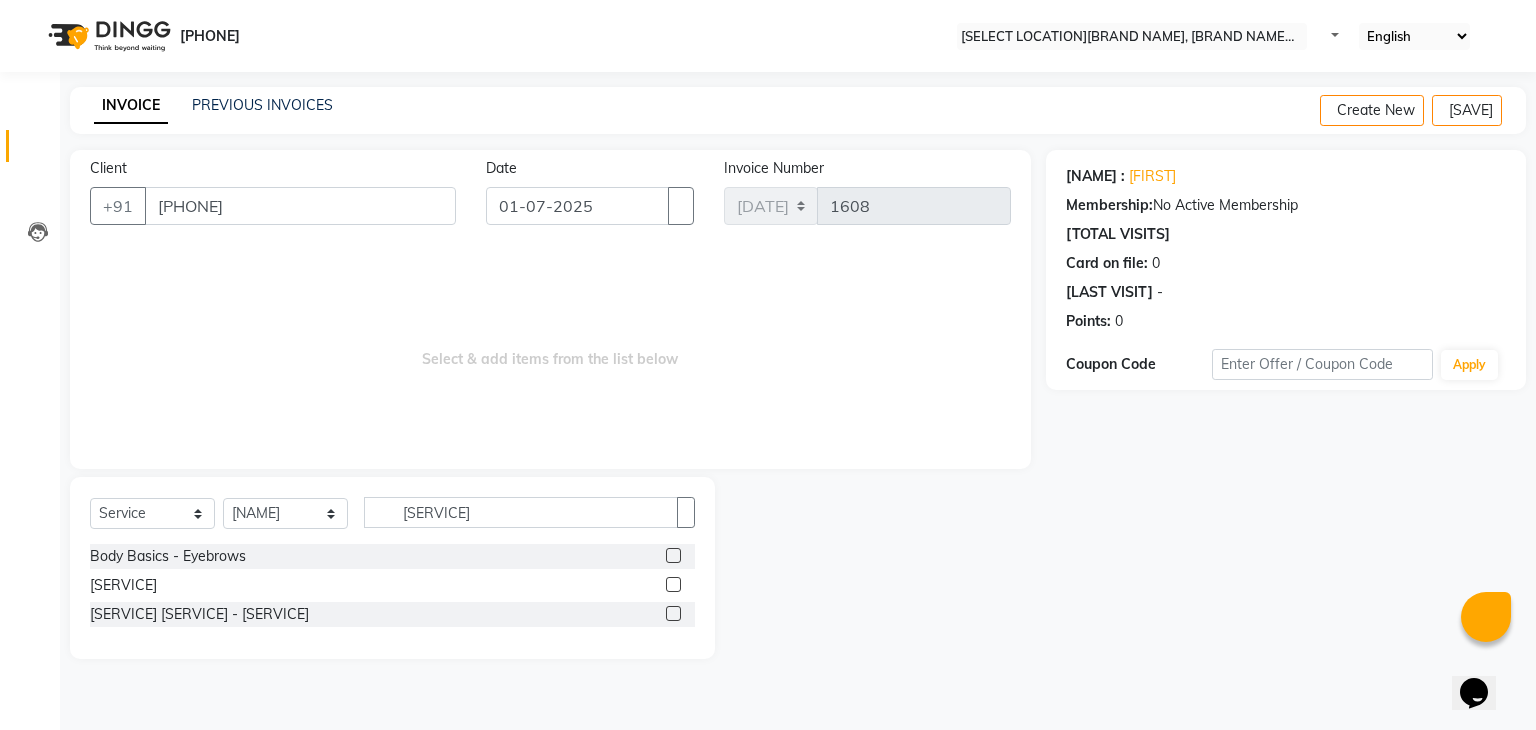 click at bounding box center [673, 584] 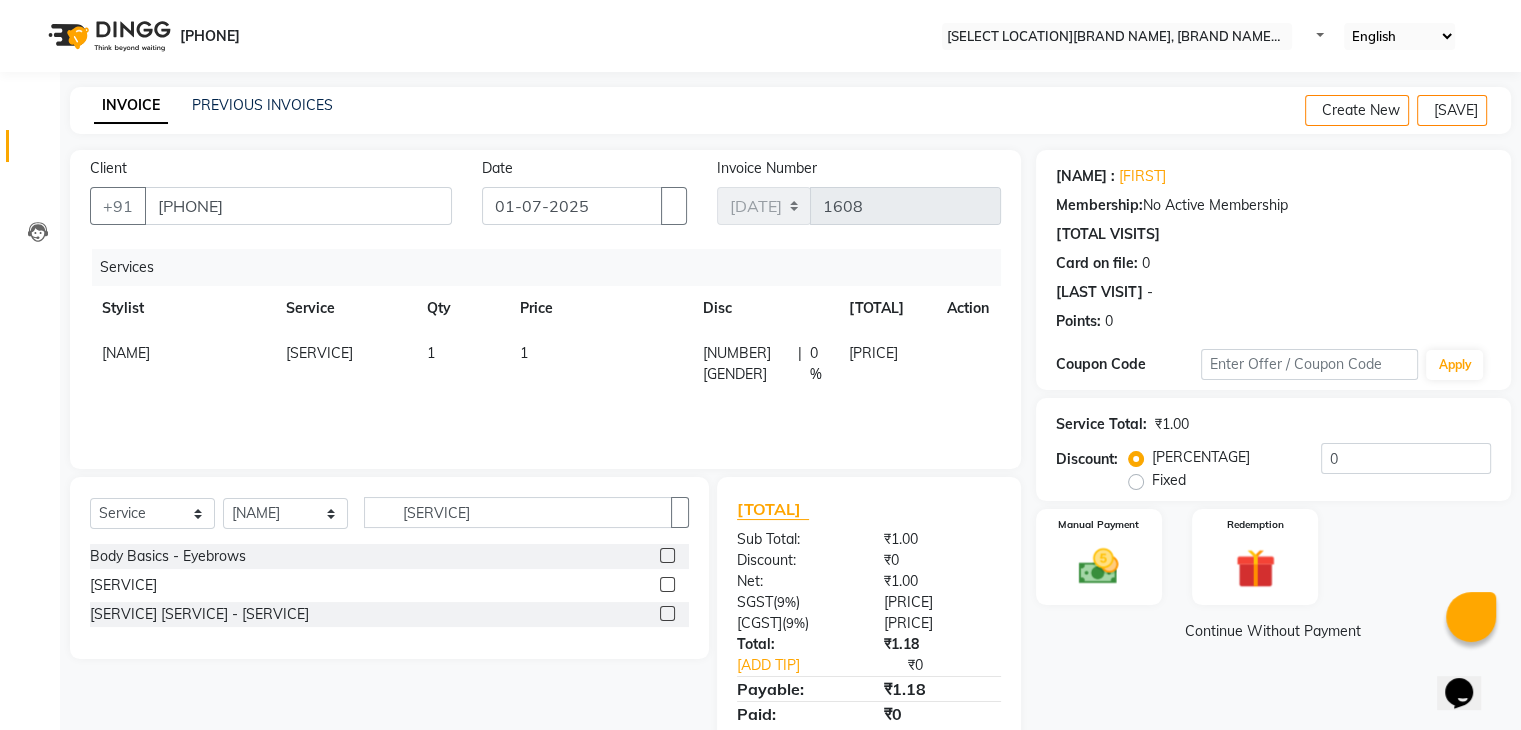 click on "1" at bounding box center (599, 364) 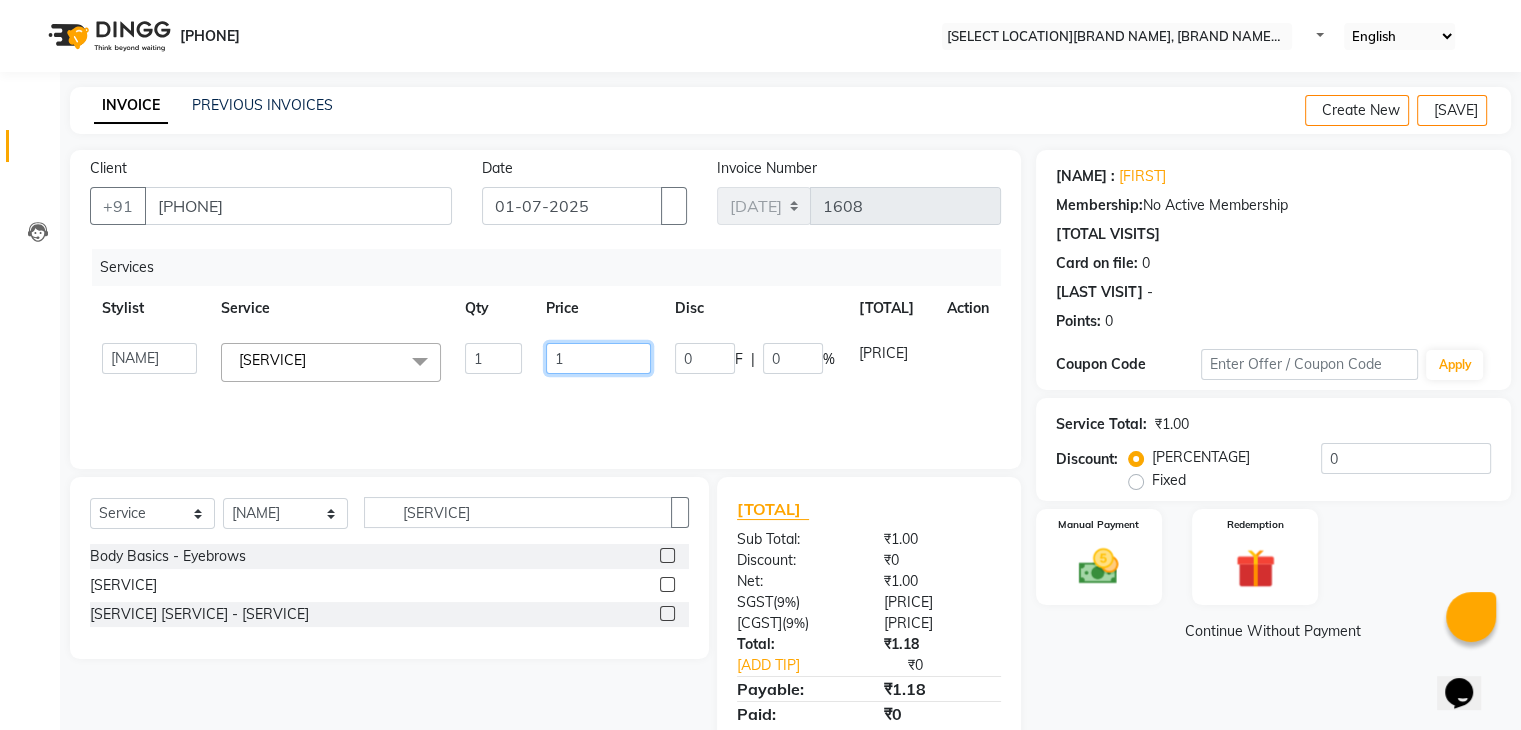 click on "1" at bounding box center [493, 358] 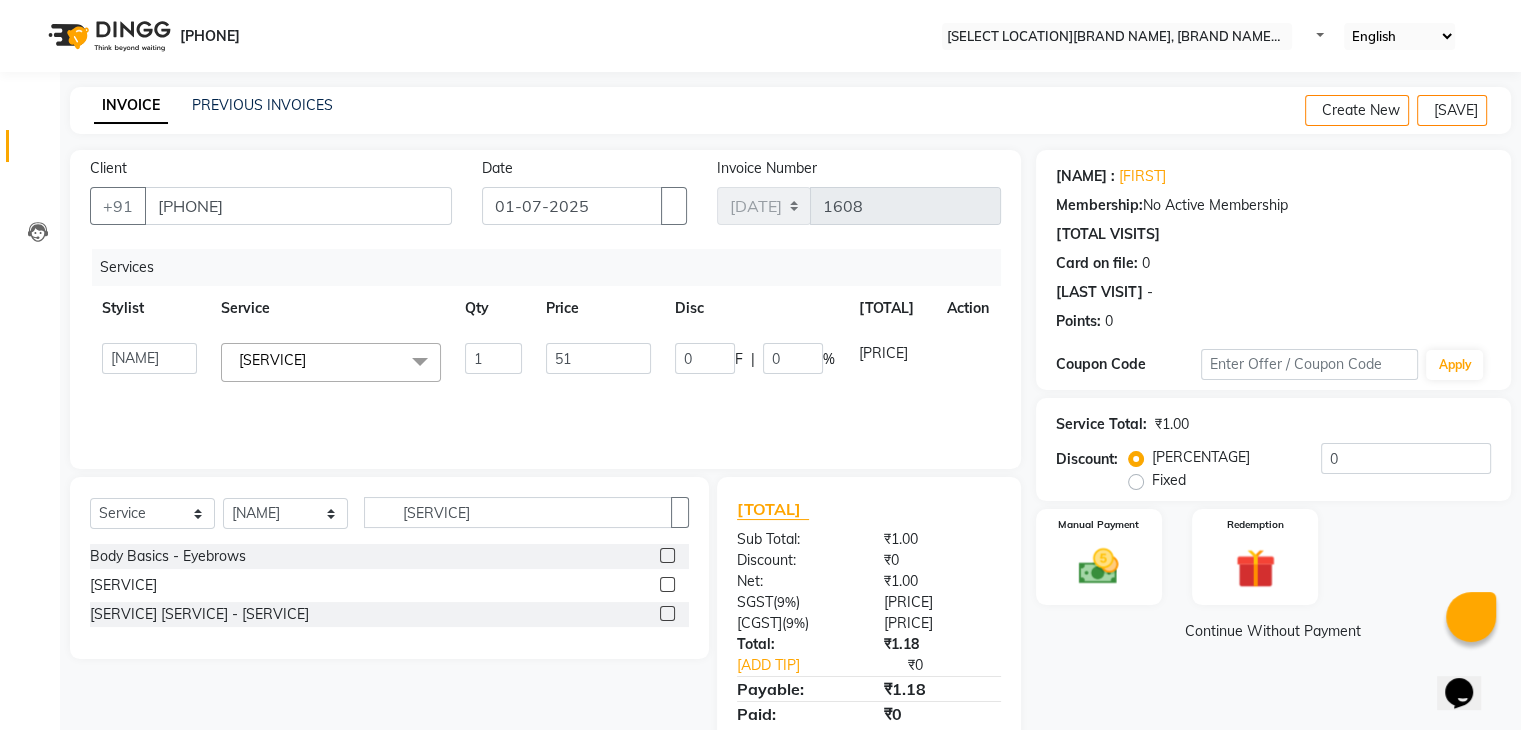click on "Name: [FIRST] Membership:  No Active Membership  Total Visits:   Card on file:  0 Last Visit:   - Points:   0  Coupon Code Apply Service Total:  ₹1.00  Discount:  Percentage   Fixed  0 Manual Payment Redemption  Continue Without Payment" at bounding box center (1281, 460) 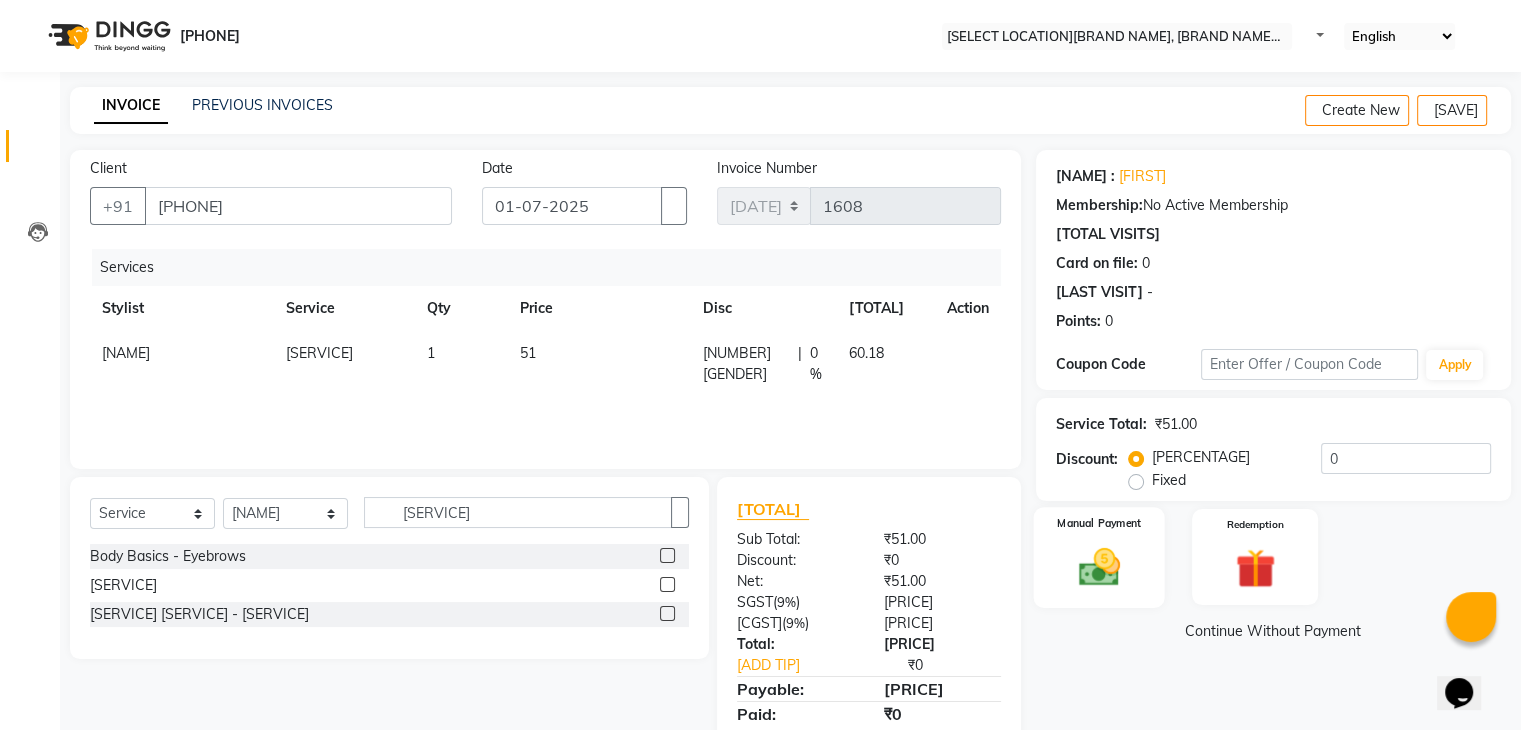 click at bounding box center [1098, 567] 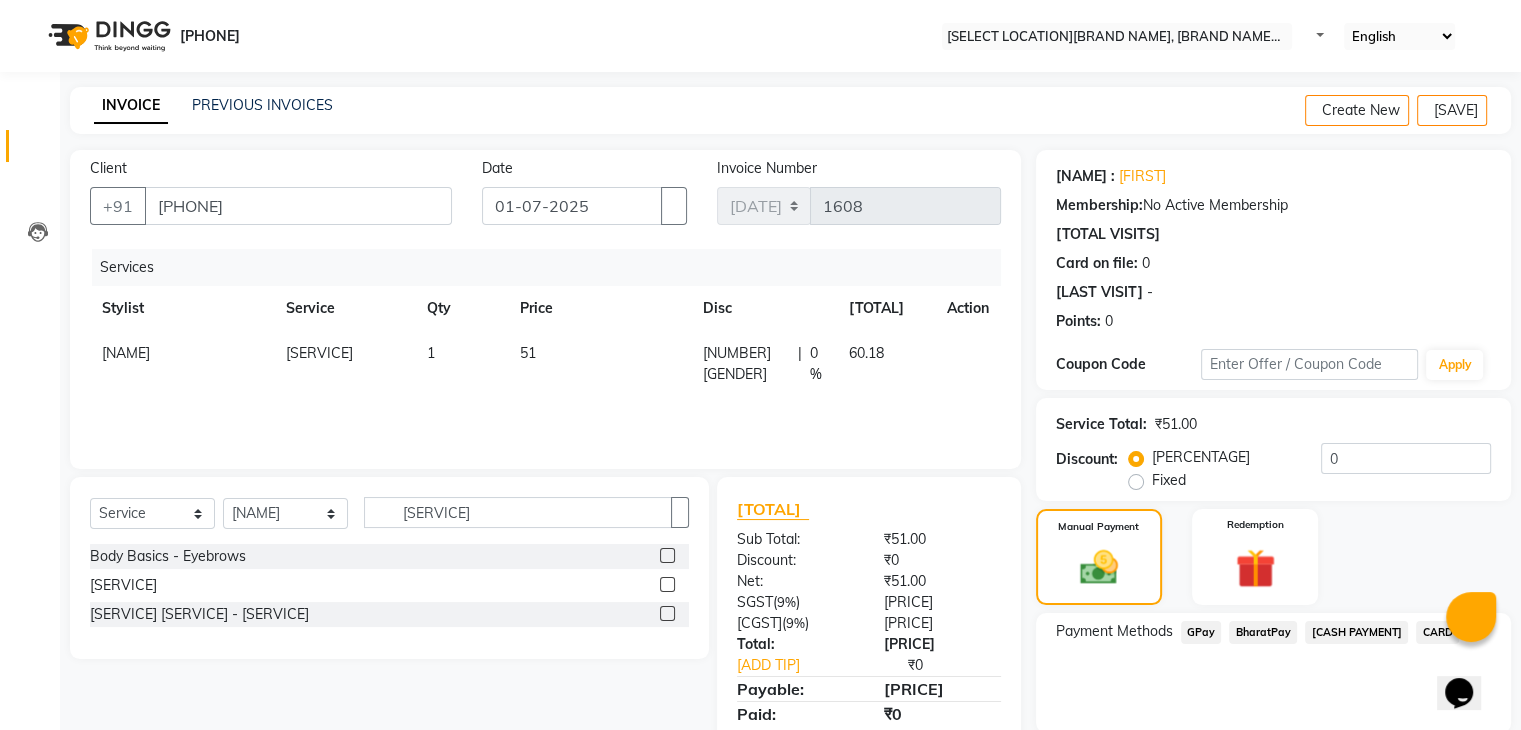 click on "[CASH PAYMENT]" at bounding box center (1201, 632) 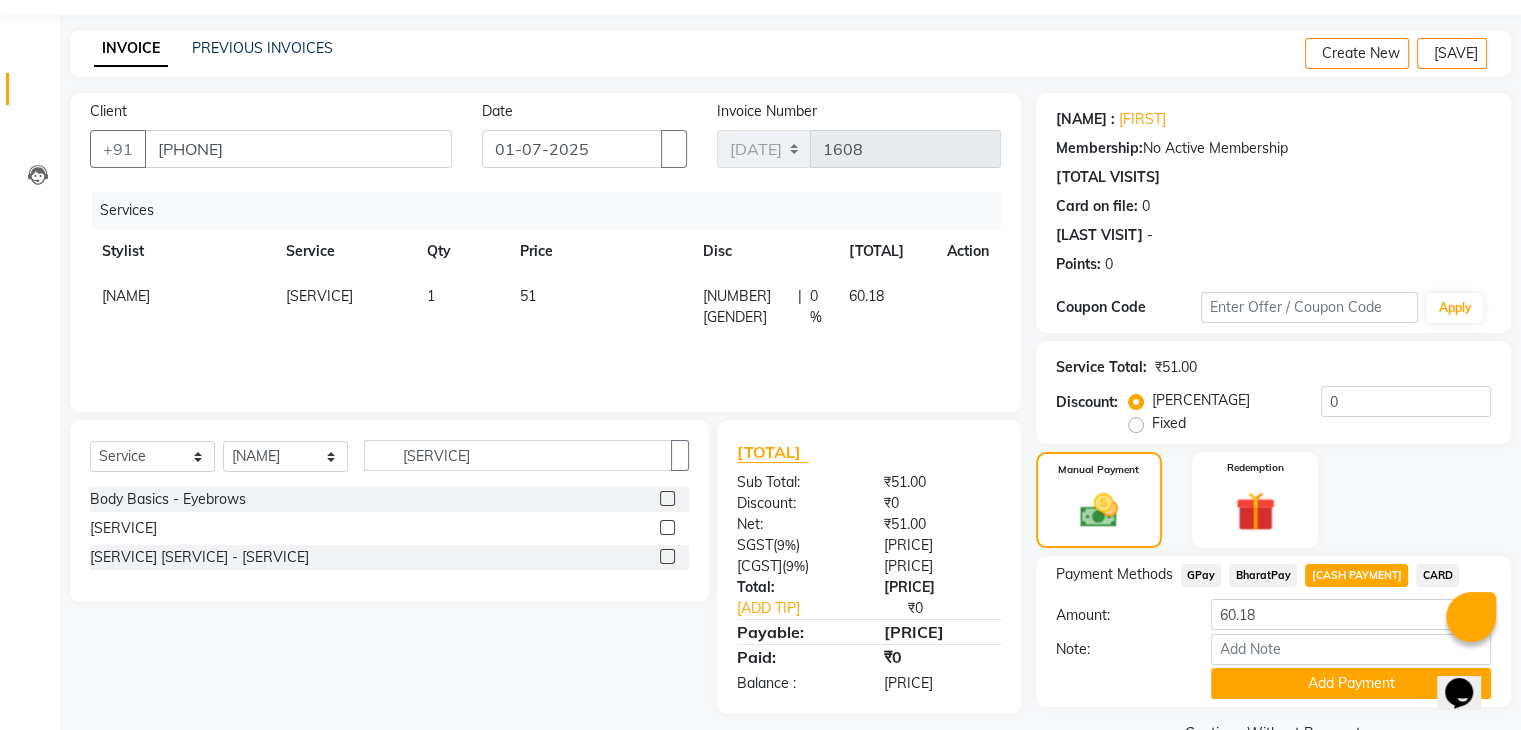 scroll, scrollTop: 80, scrollLeft: 0, axis: vertical 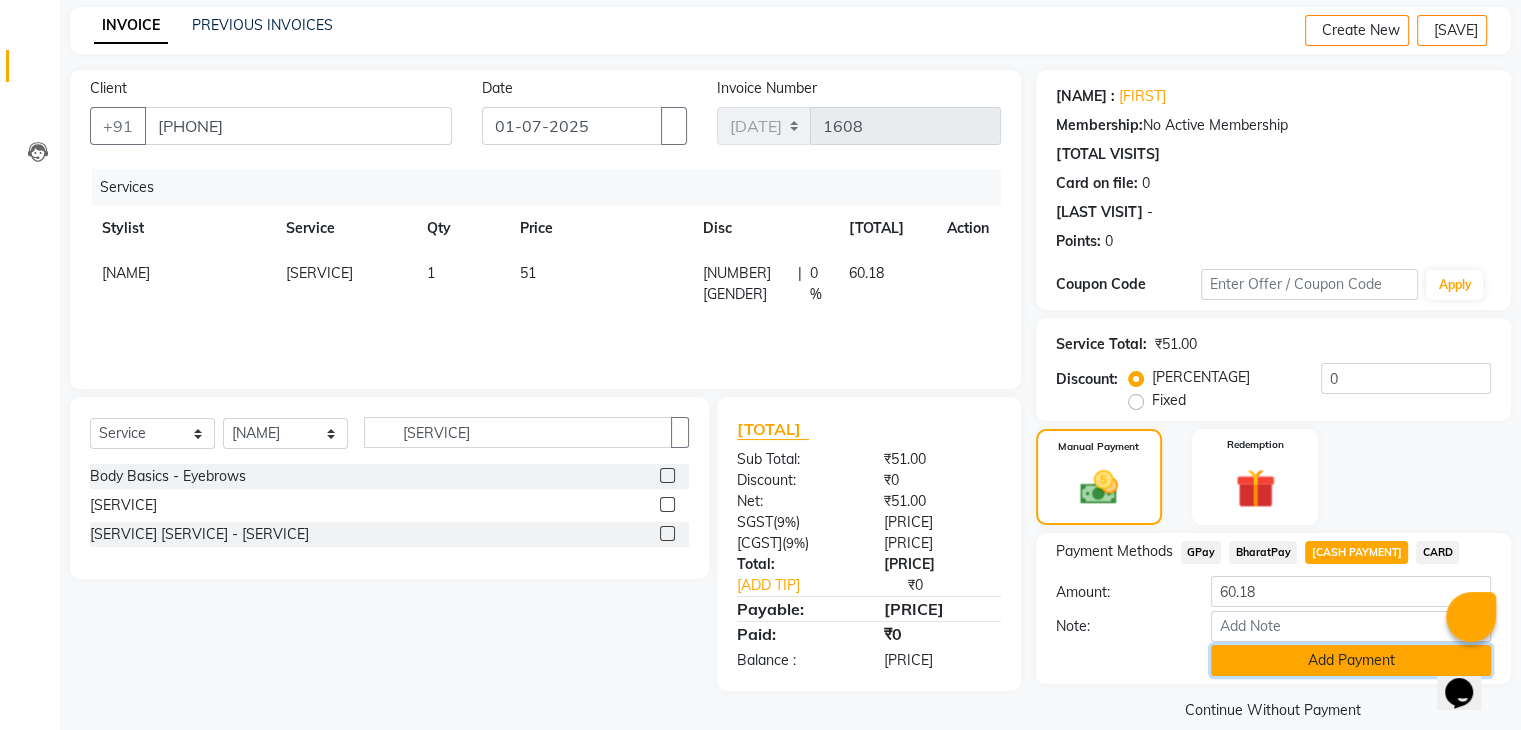 click on "Add Payment" at bounding box center (1351, 660) 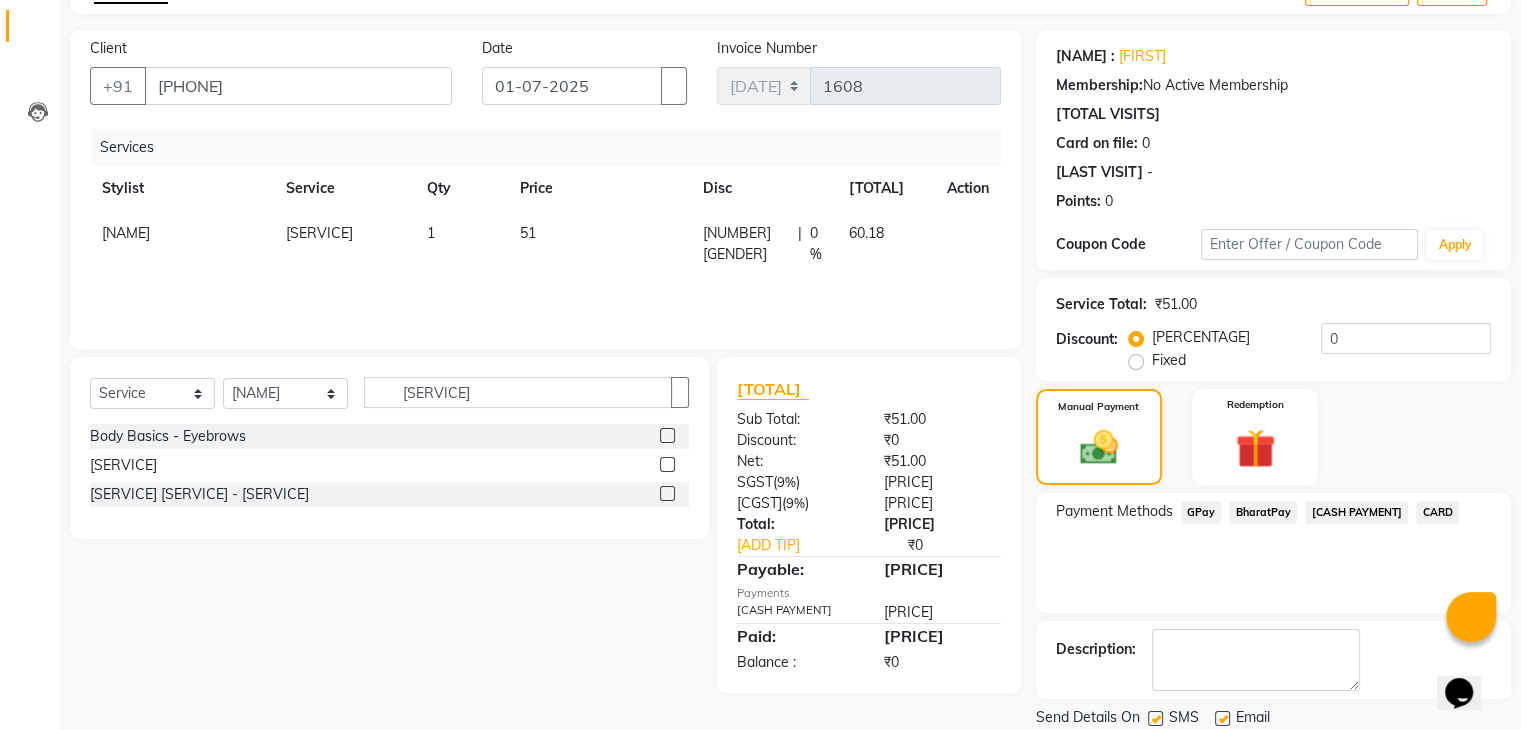 scroll, scrollTop: 160, scrollLeft: 0, axis: vertical 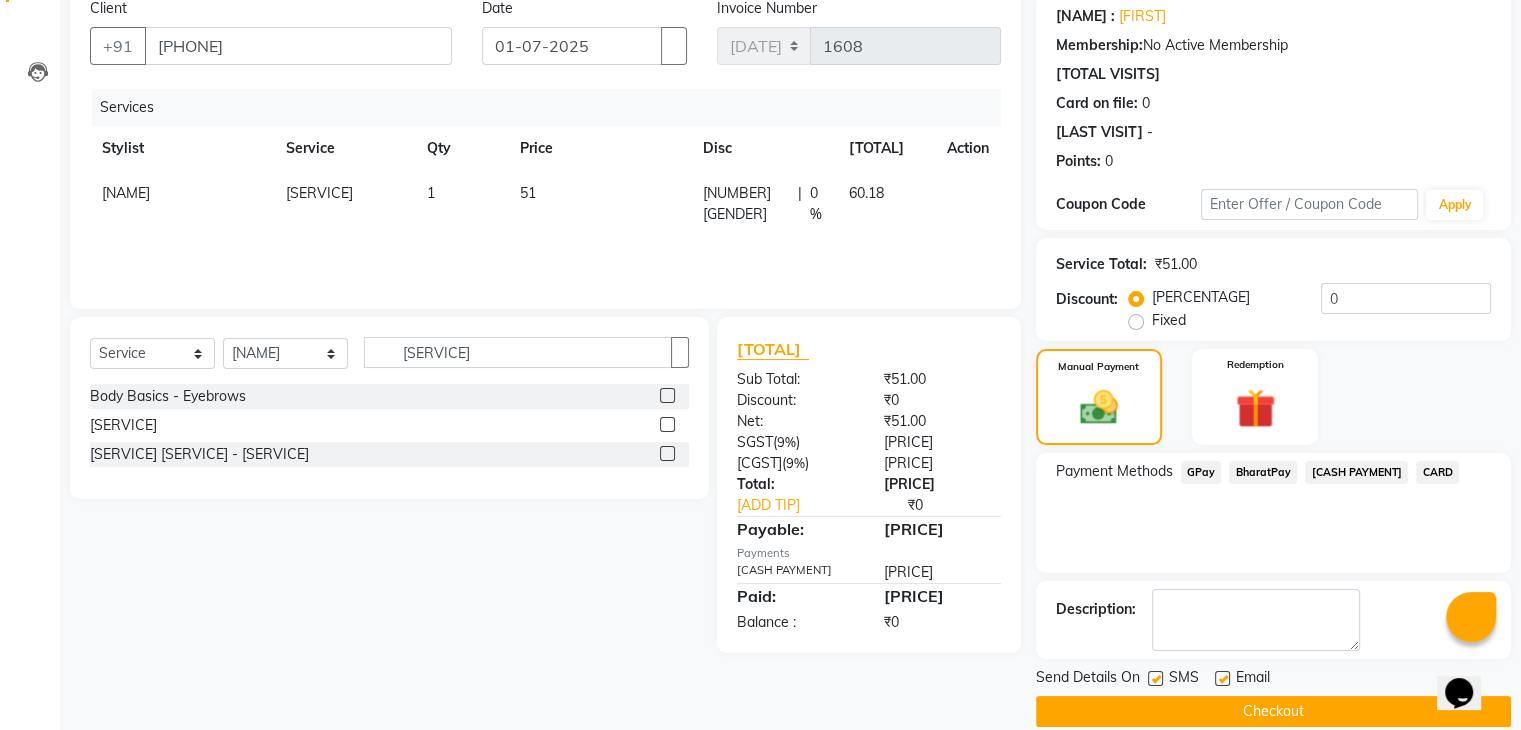 click at bounding box center [1222, 678] 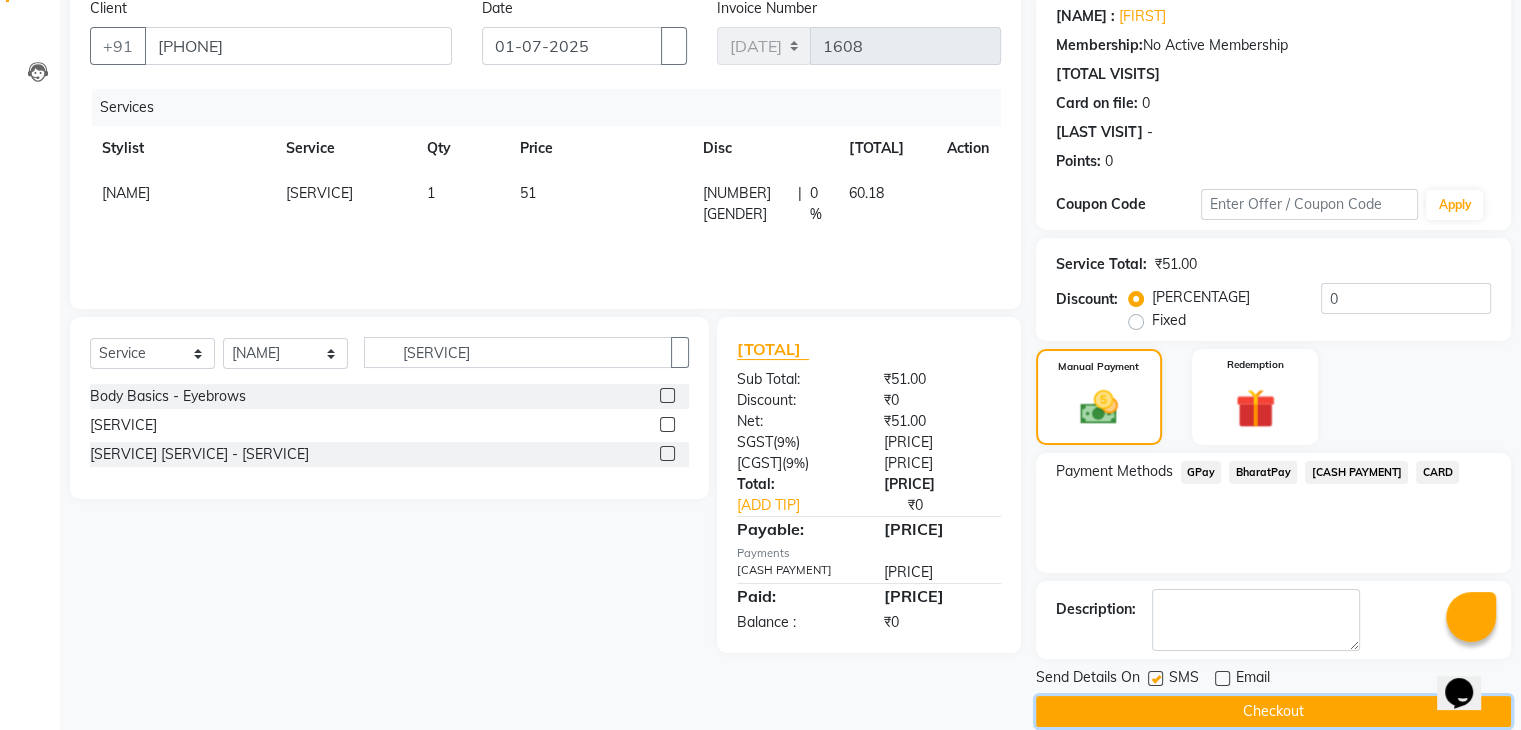 click on "Checkout" at bounding box center (1273, 711) 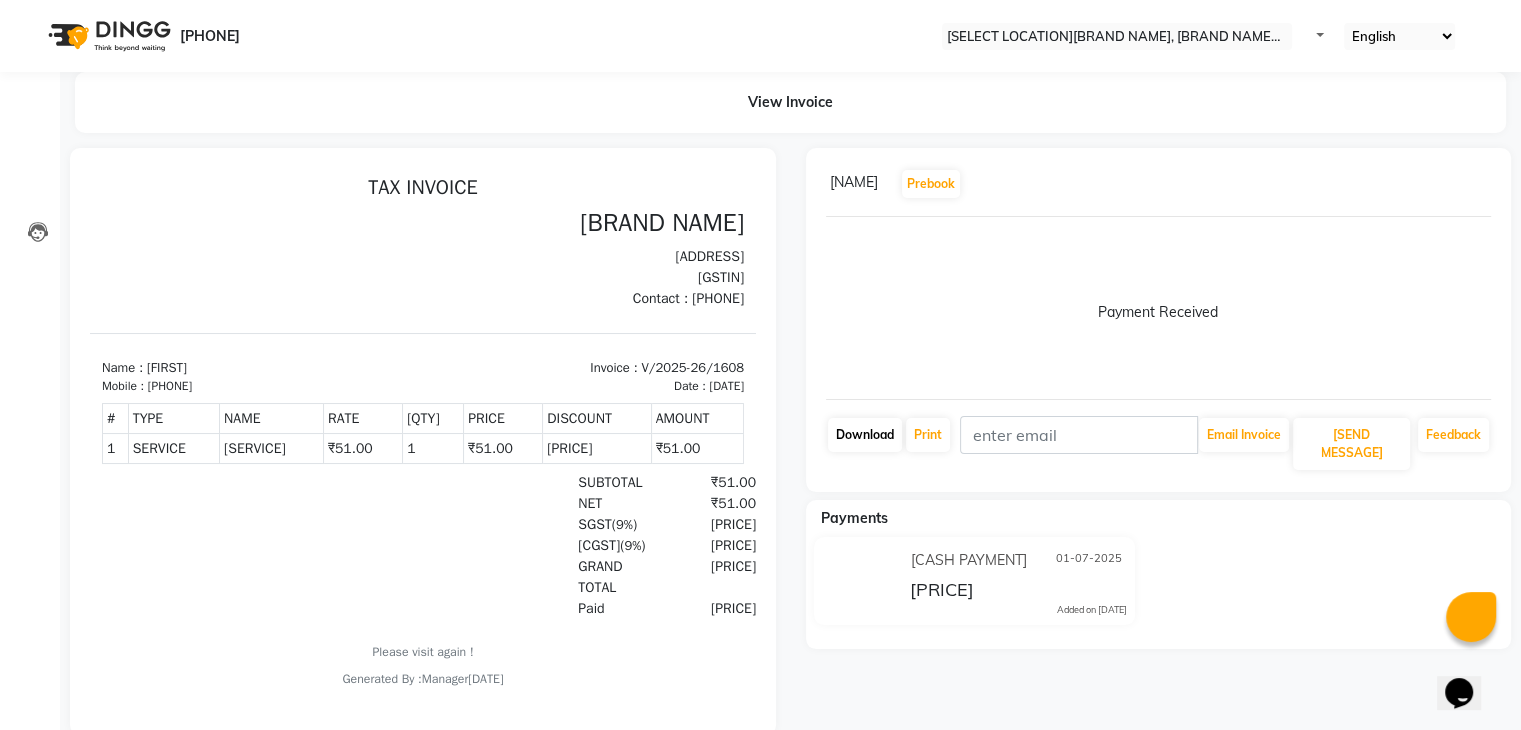 scroll, scrollTop: 0, scrollLeft: 0, axis: both 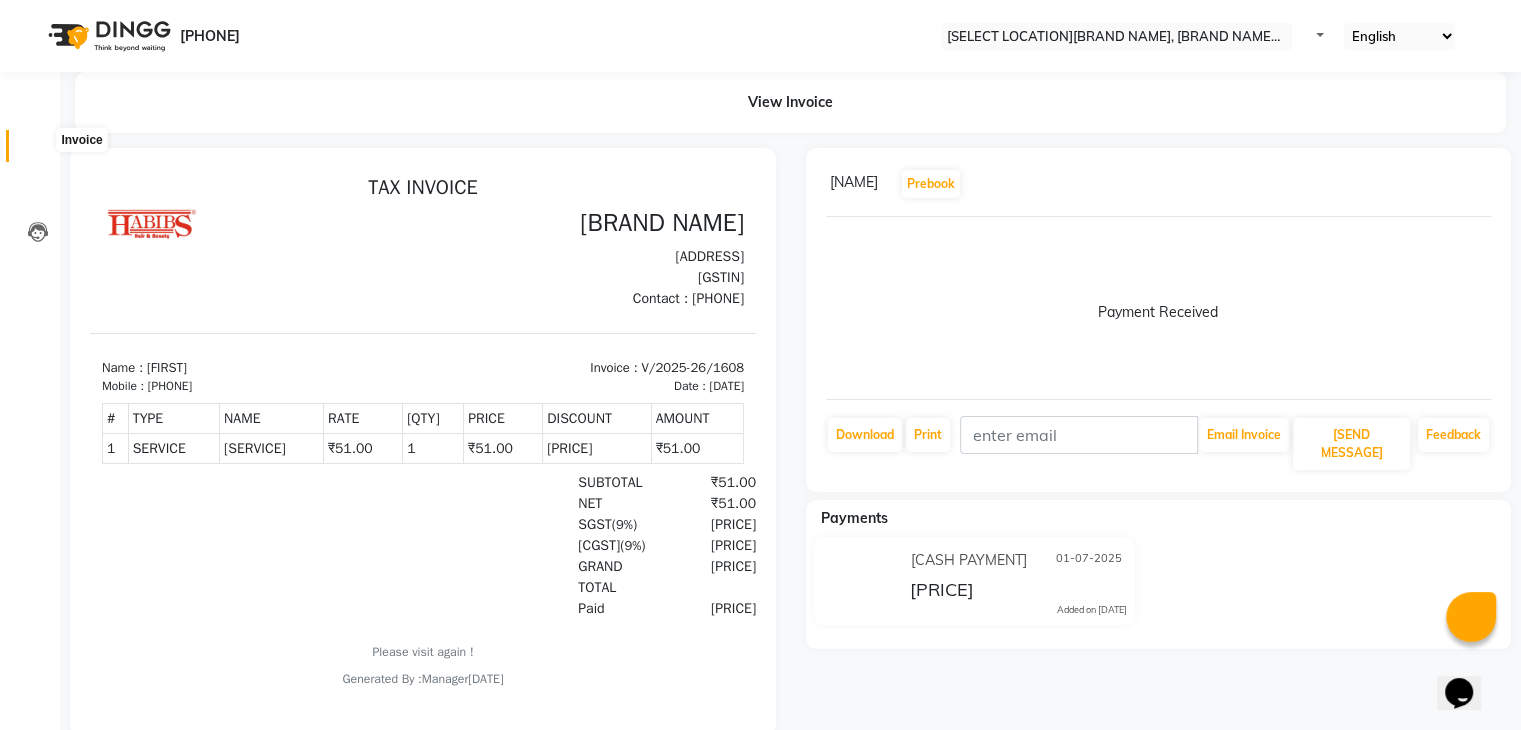 click at bounding box center (37, 151) 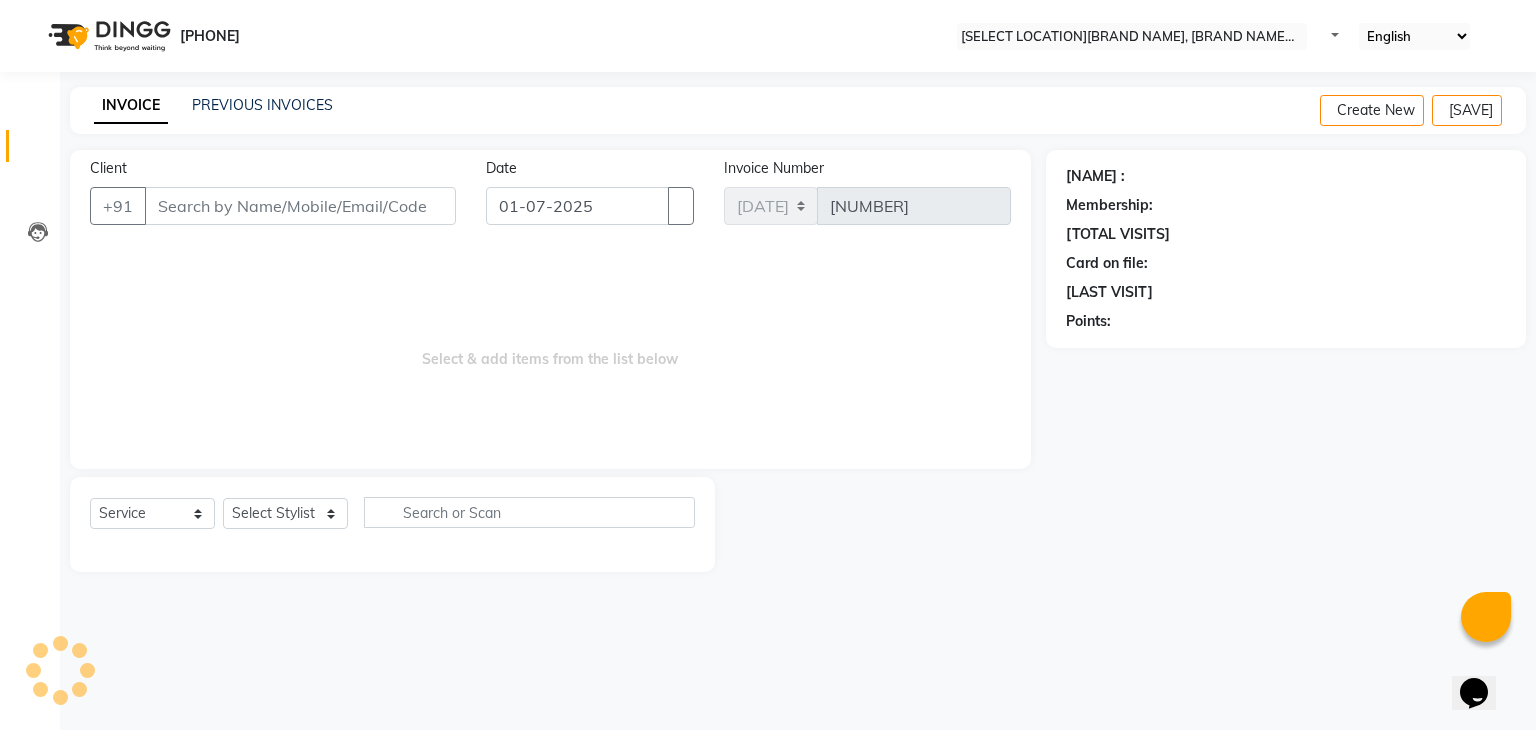 click on "Client" at bounding box center (300, 206) 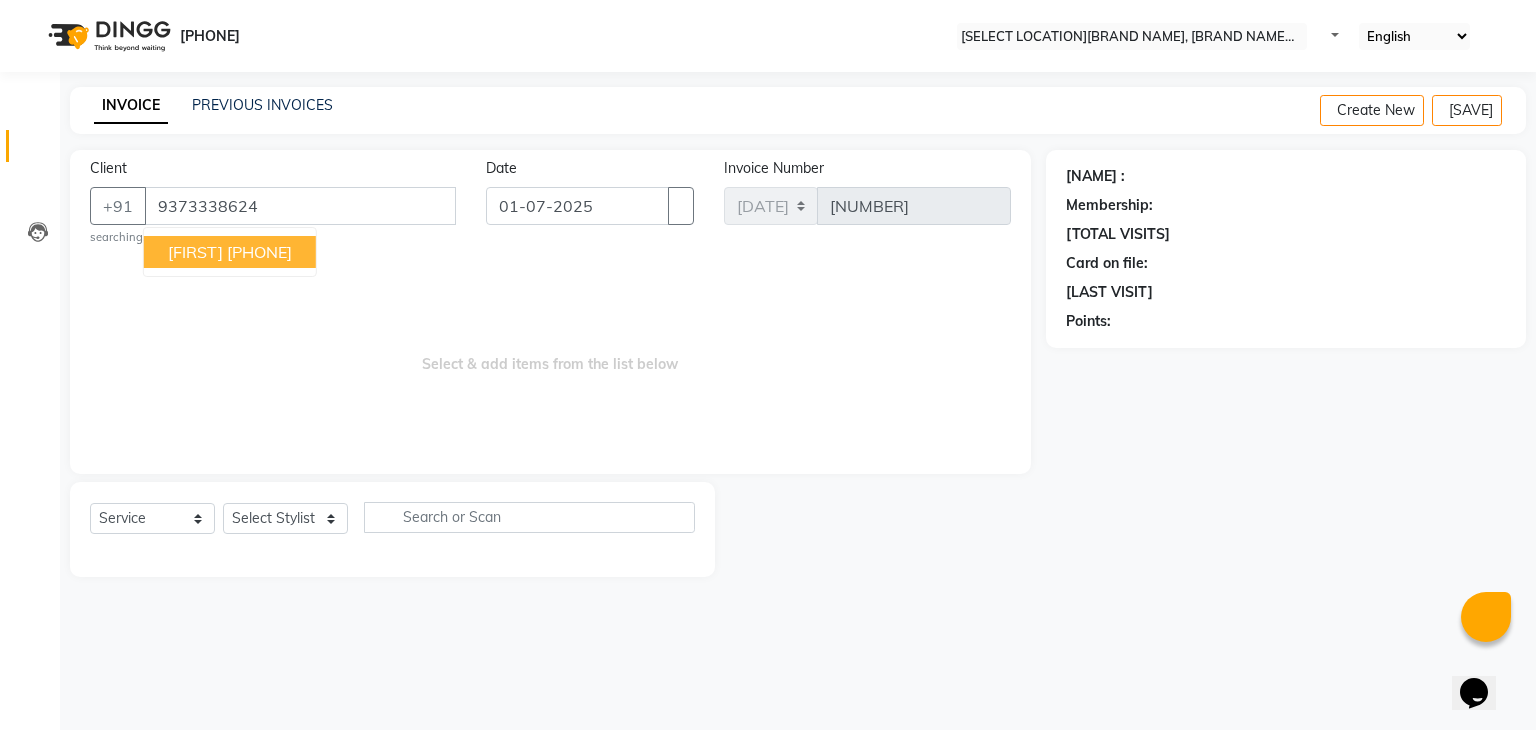 type on "9373338624" 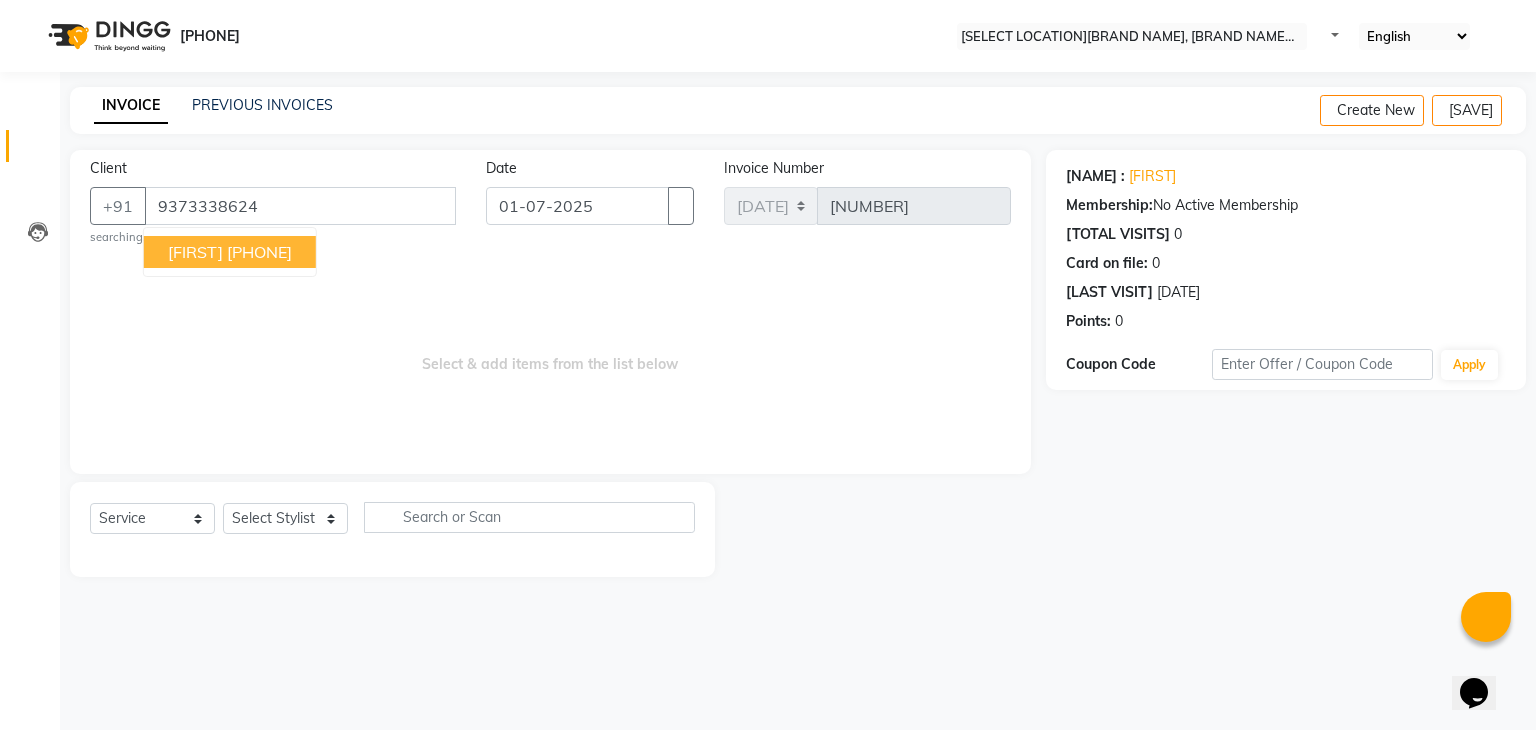 click on "[PHONE]" at bounding box center [259, 252] 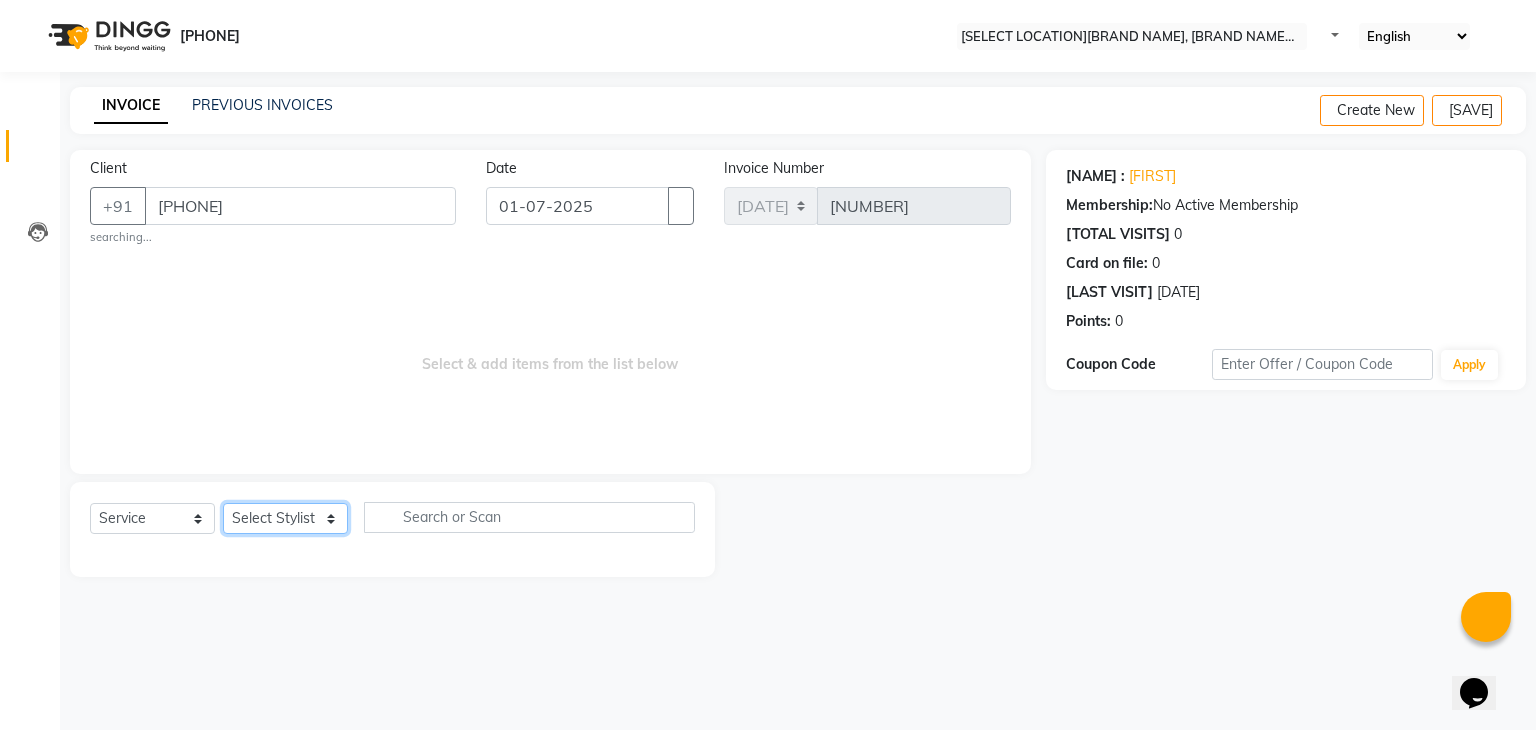 click on "Select Stylist [FIRST] [FIRST] [FIRST] Manager [FIRST] [FIRST] [FIRST] [FIRST] [FIRST] [FIRST]" at bounding box center [285, 518] 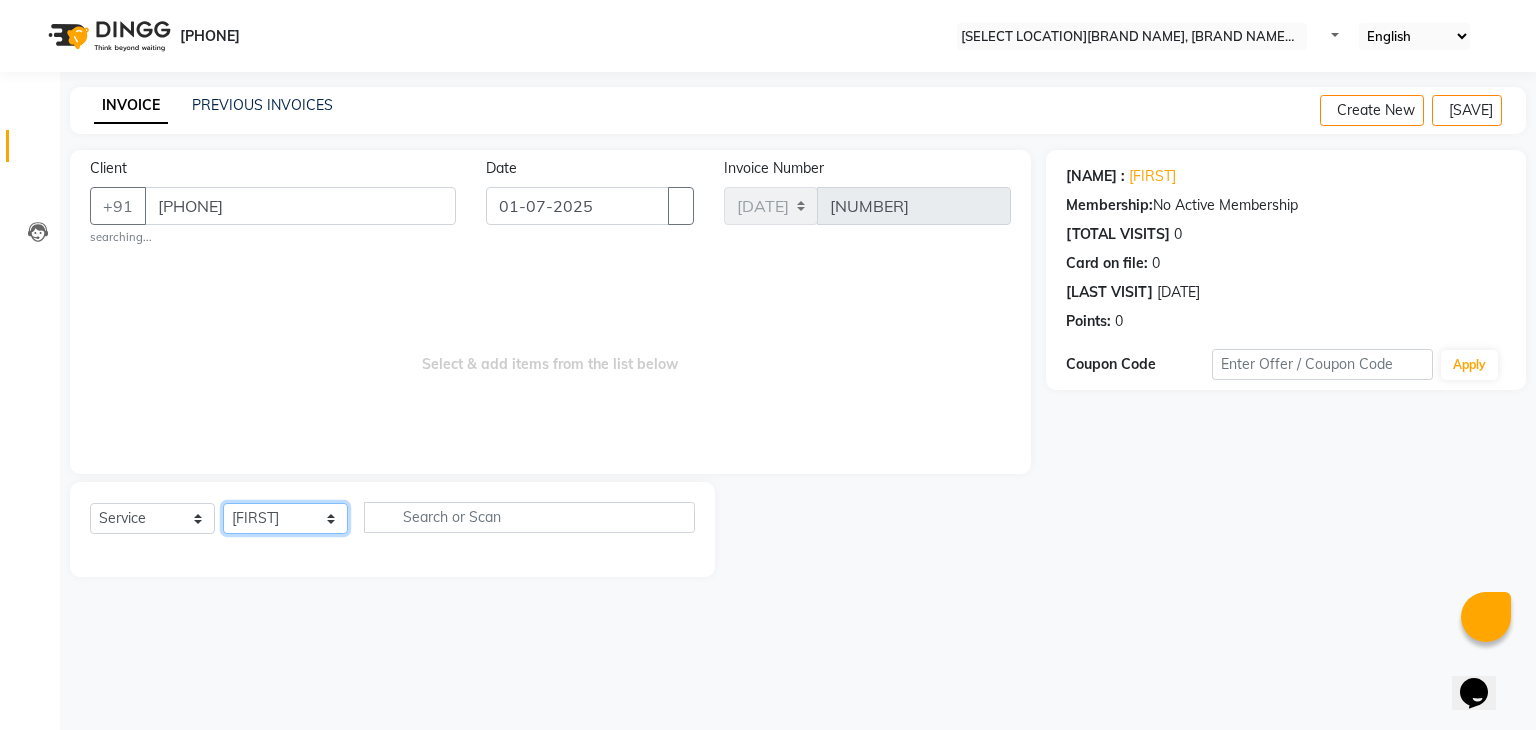 click on "Select Stylist [FIRST] [FIRST] [FIRST] Manager [FIRST] [FIRST] [FIRST] [FIRST] [FIRST] [FIRST]" at bounding box center (285, 518) 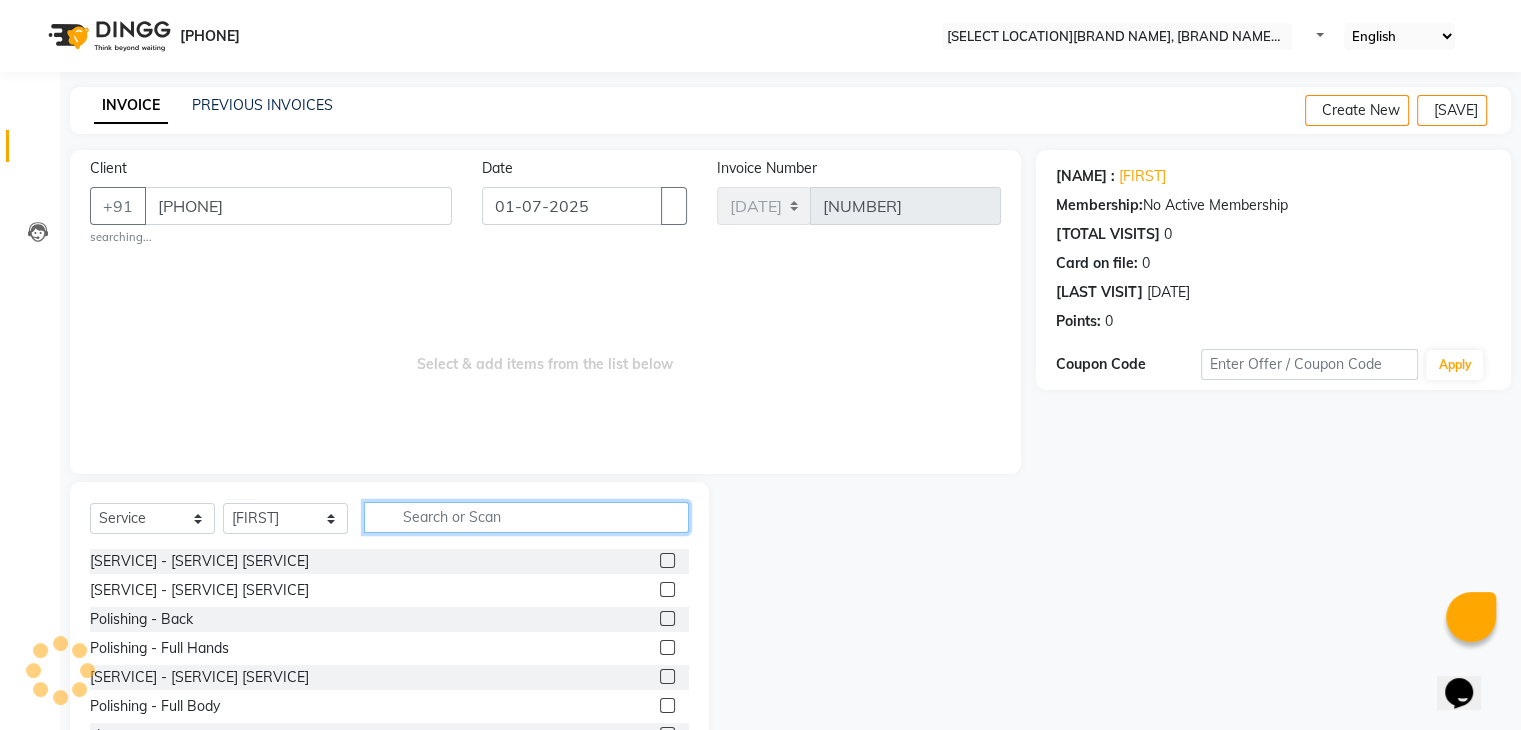 click at bounding box center [526, 517] 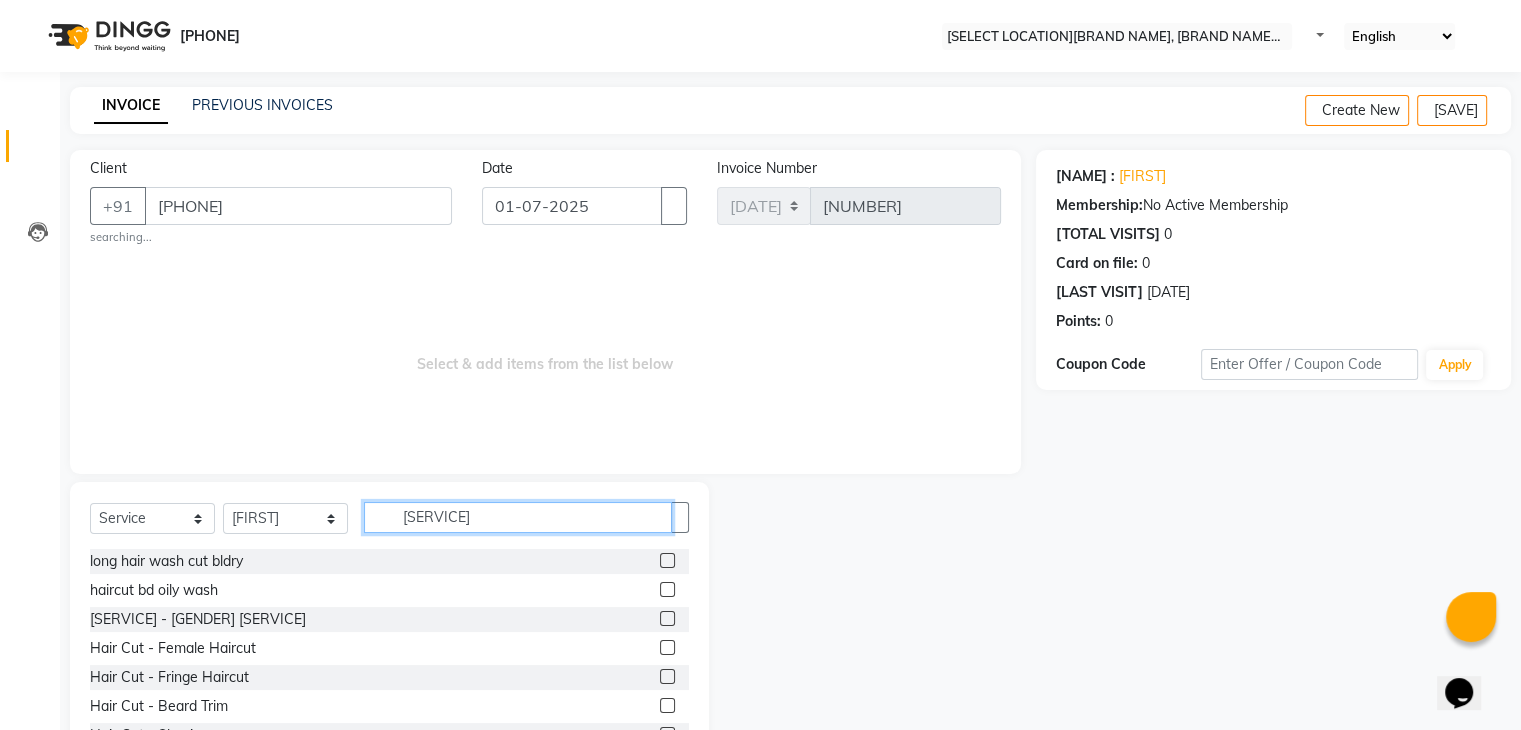 type on "[SERVICE]" 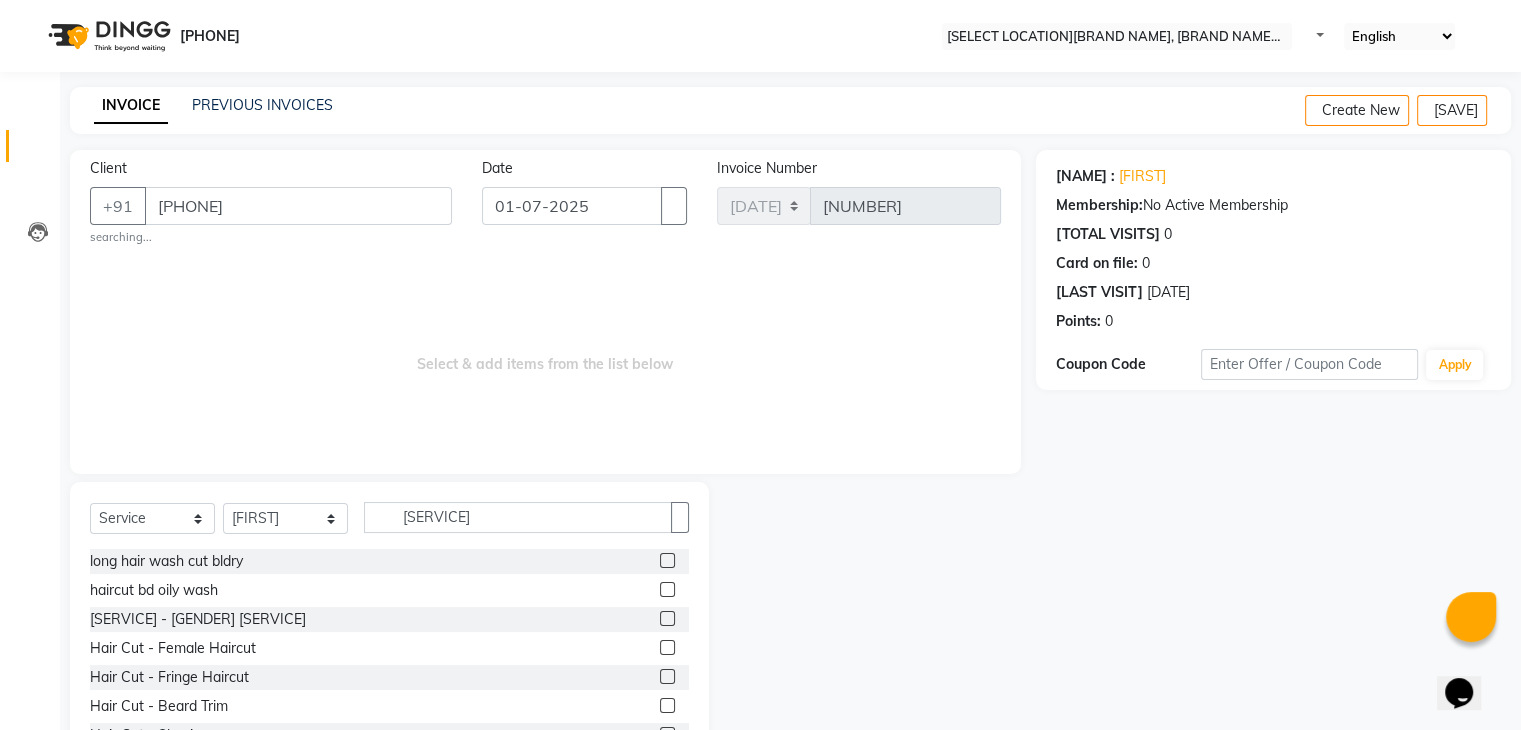 click at bounding box center [667, 618] 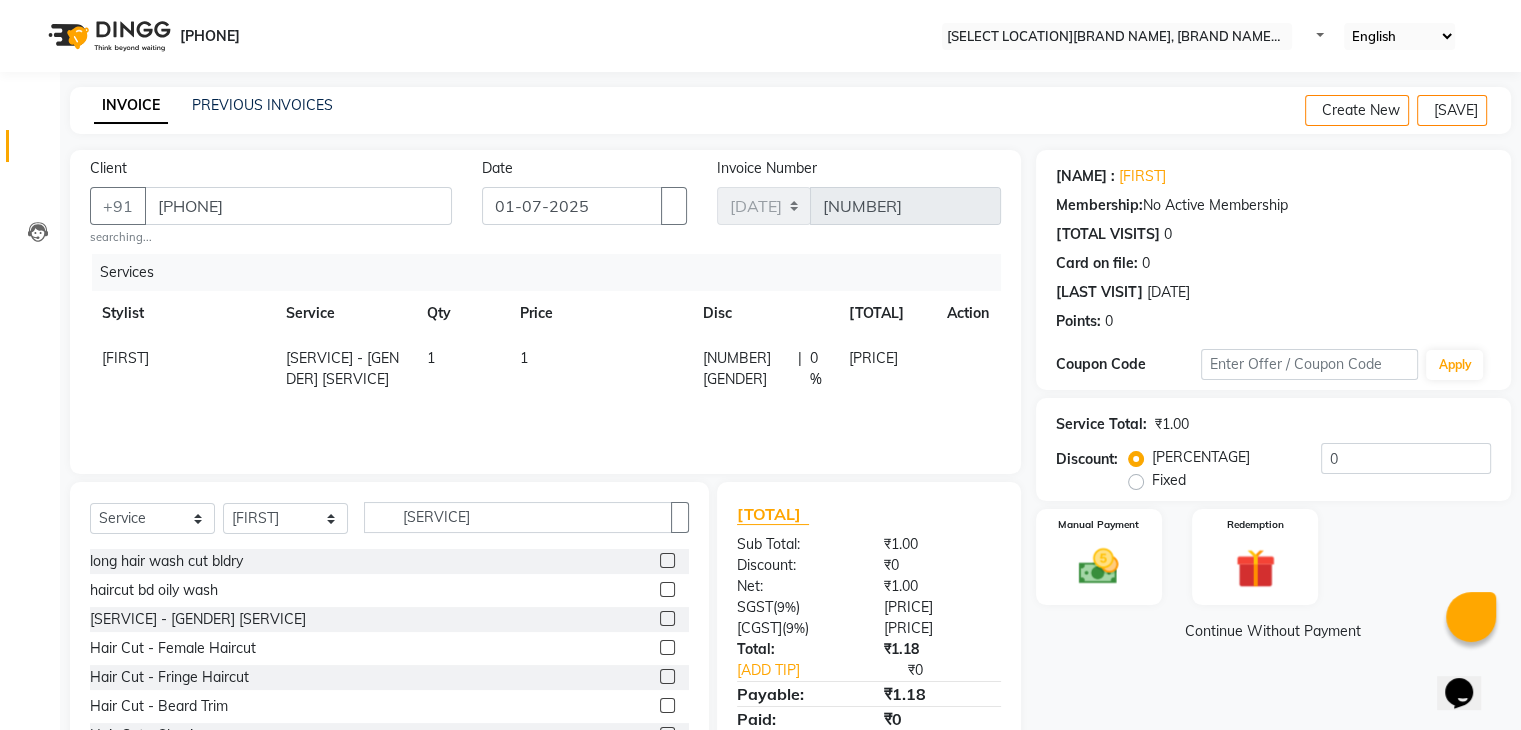 click on "1" at bounding box center [599, 369] 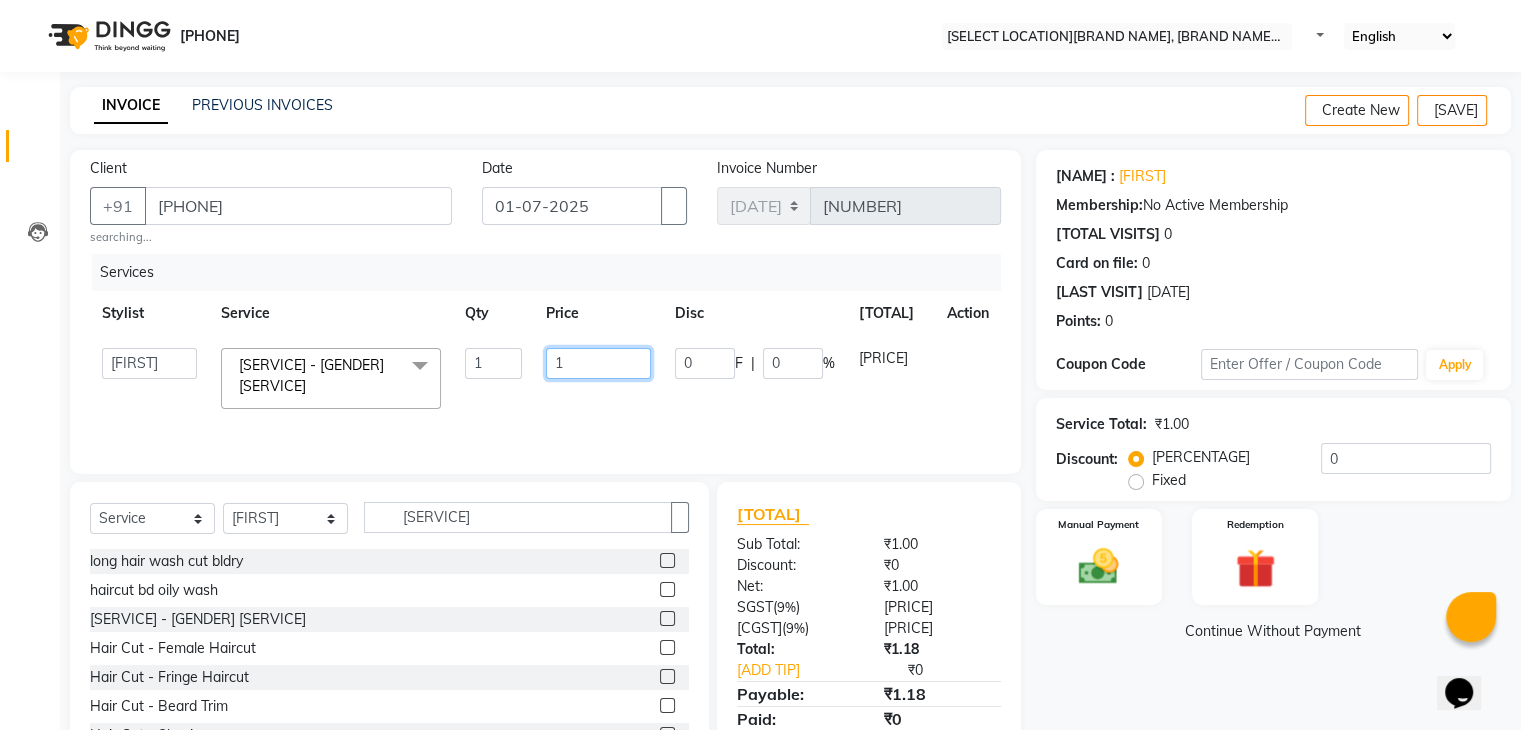 click on "1" at bounding box center (493, 363) 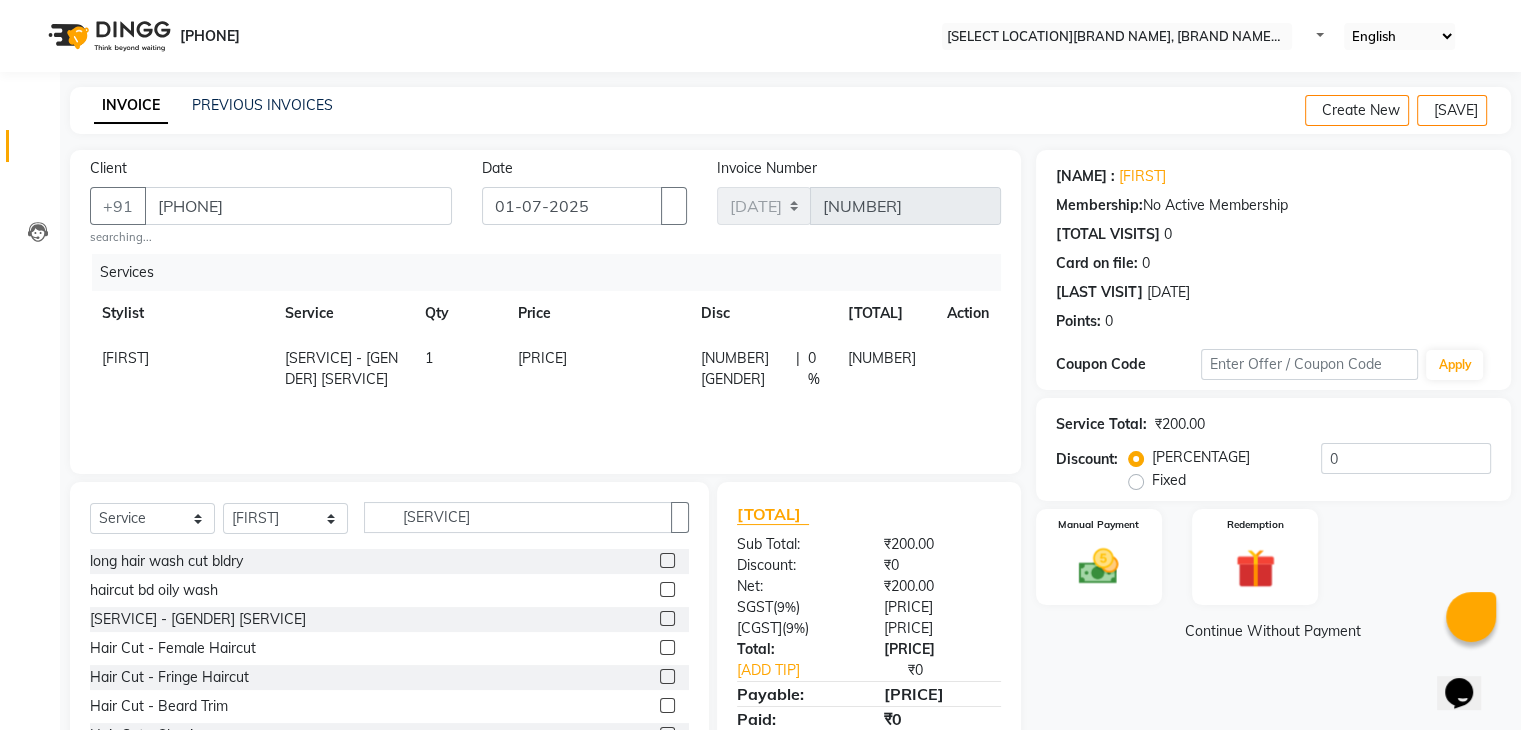 click on "Continue Without Payment" at bounding box center (1273, 631) 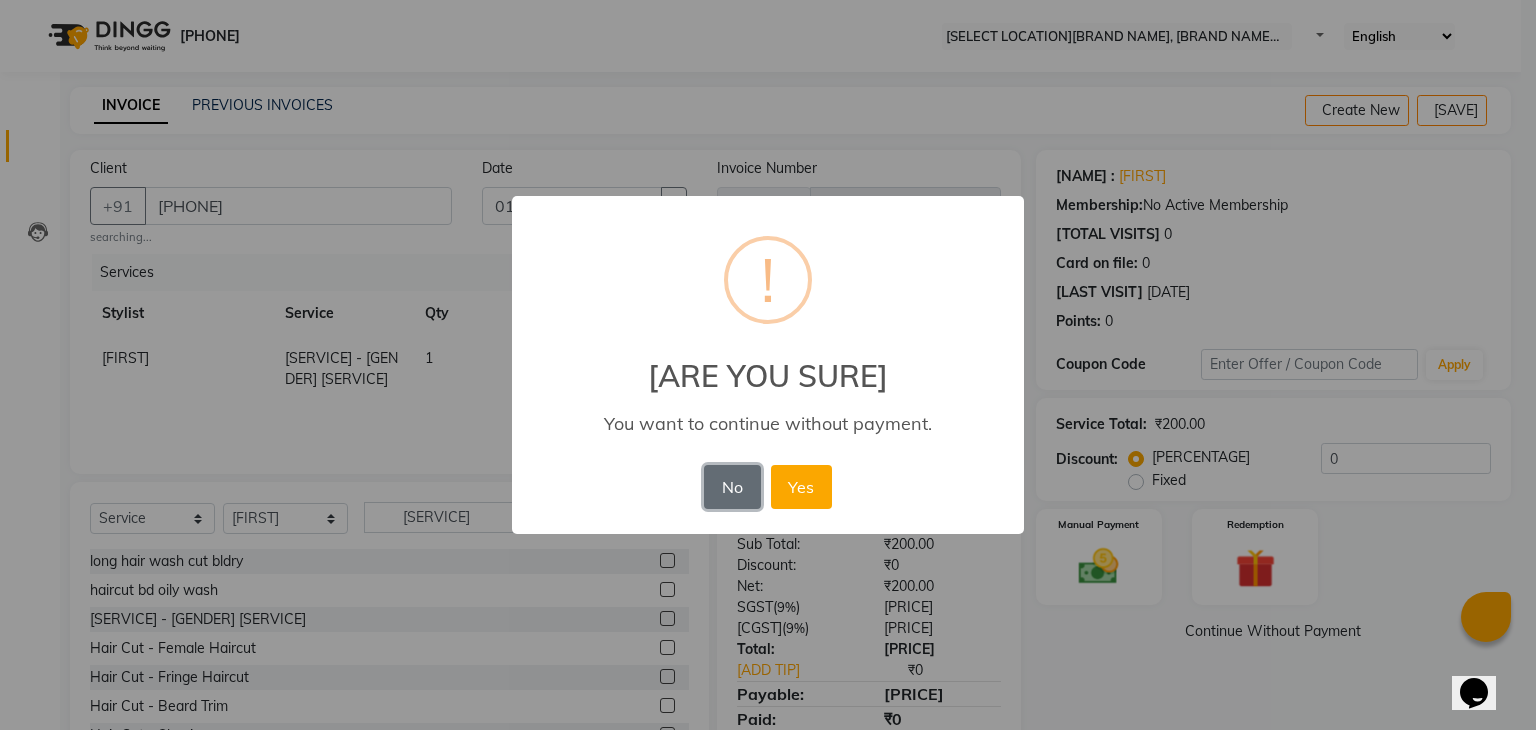 click on "No" at bounding box center (732, 487) 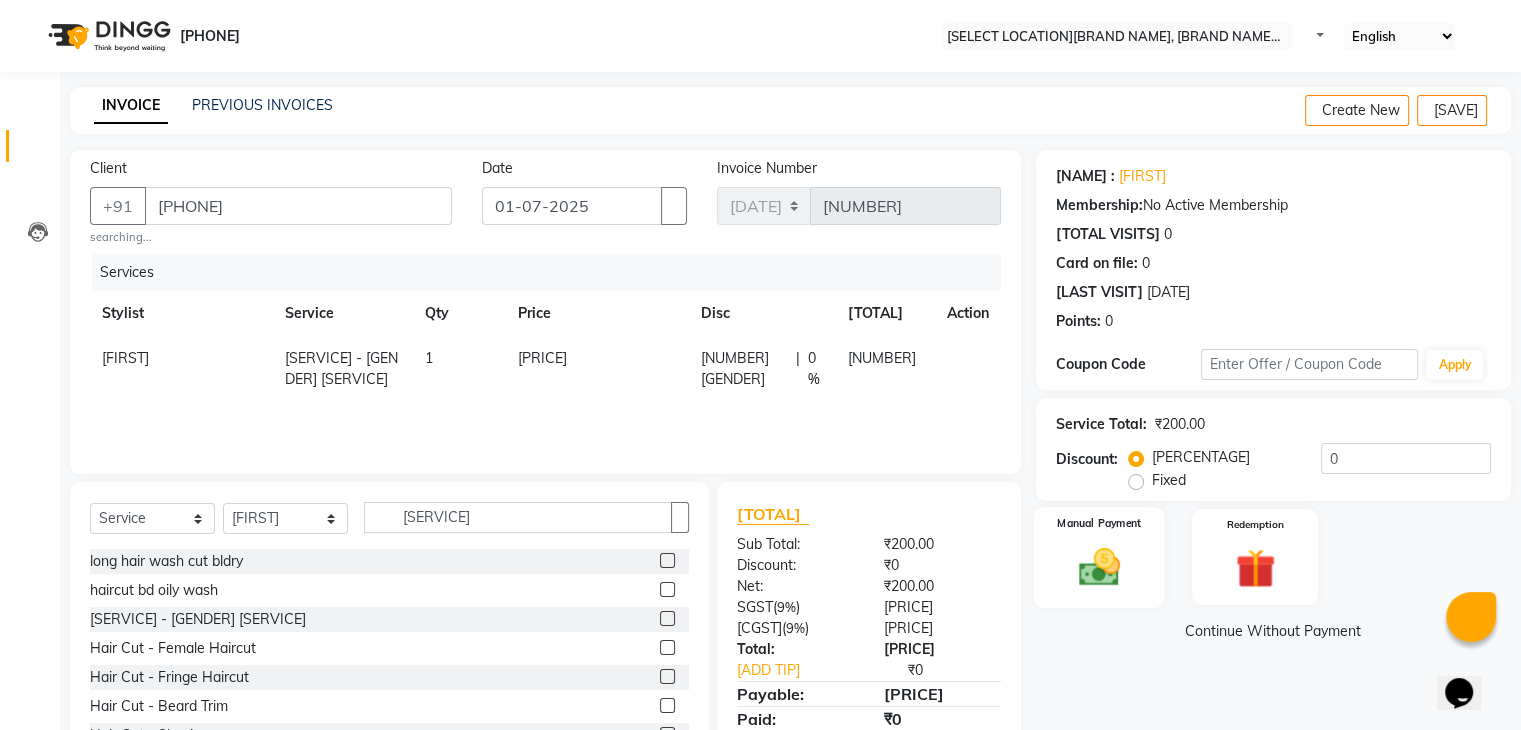 click on "Manual Payment" at bounding box center [1098, 557] 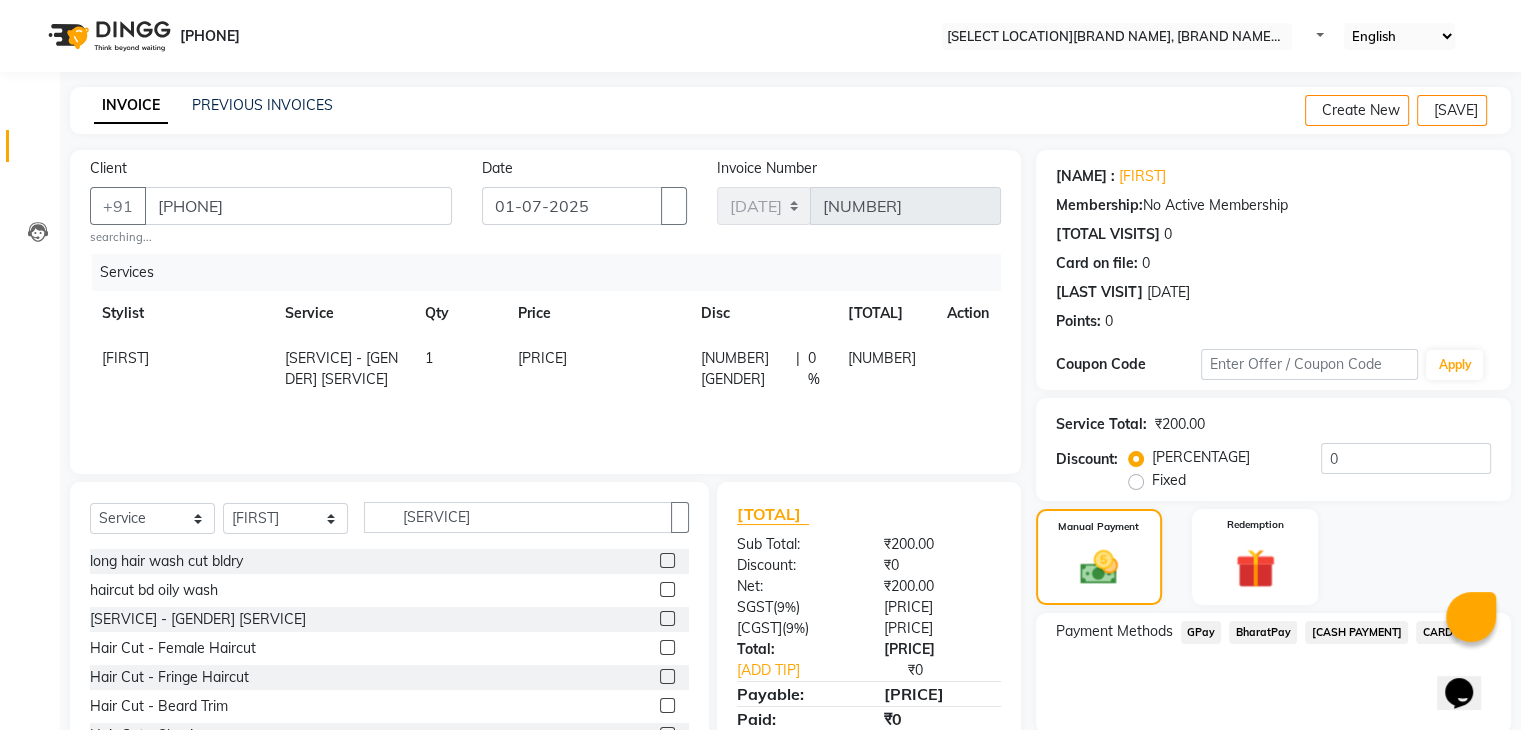 click on "GPay" at bounding box center [1201, 632] 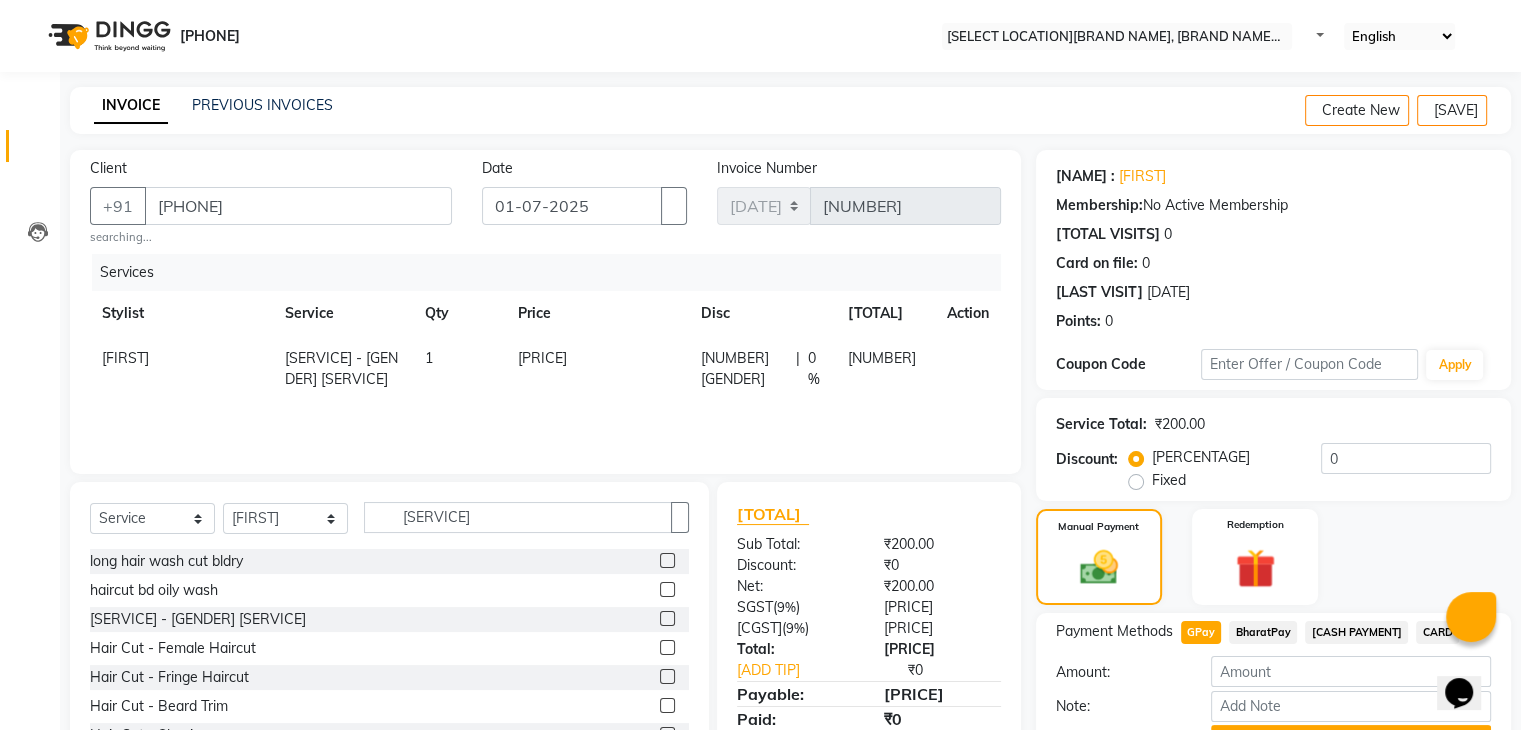 scroll, scrollTop: 89, scrollLeft: 0, axis: vertical 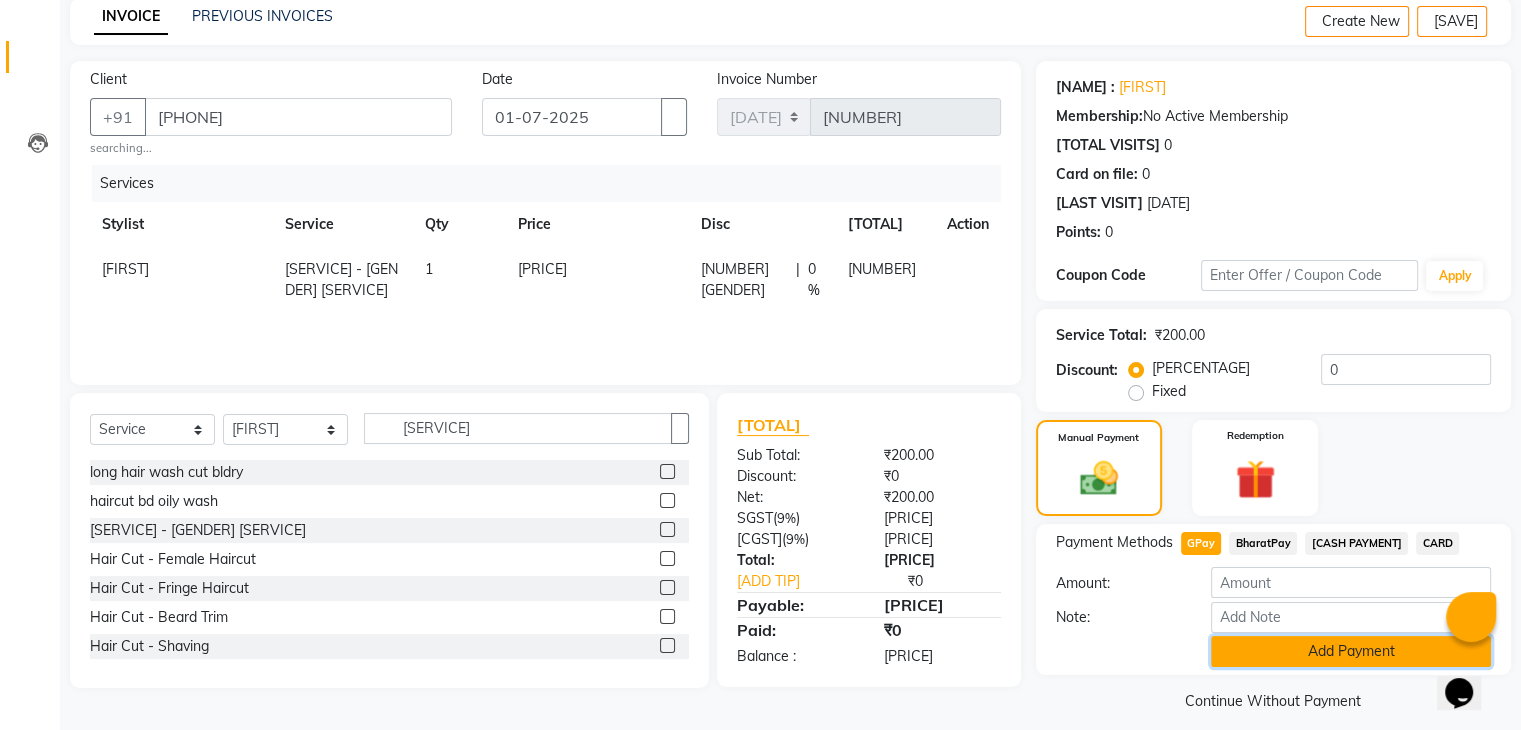 click on "Add Payment" at bounding box center (1351, 651) 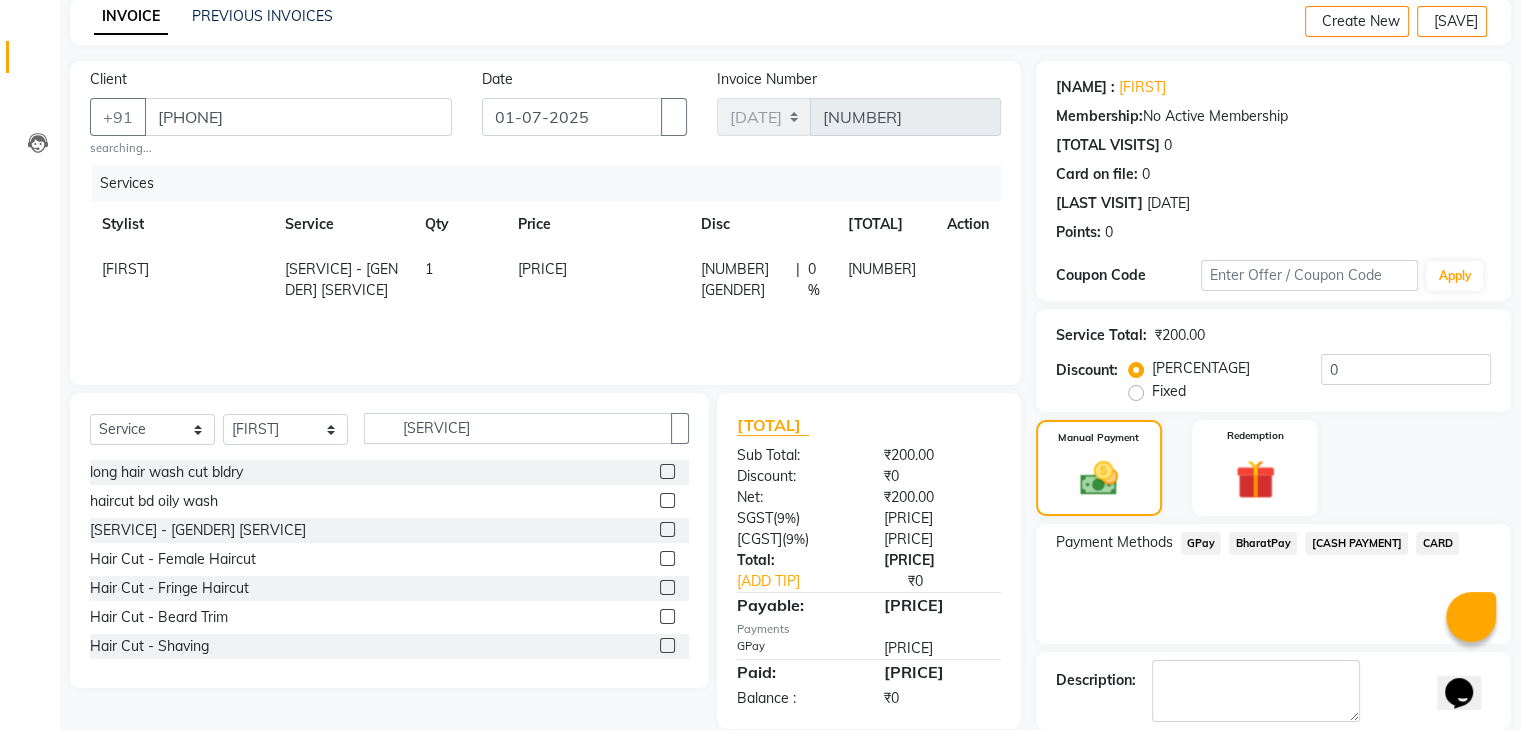 scroll, scrollTop: 171, scrollLeft: 0, axis: vertical 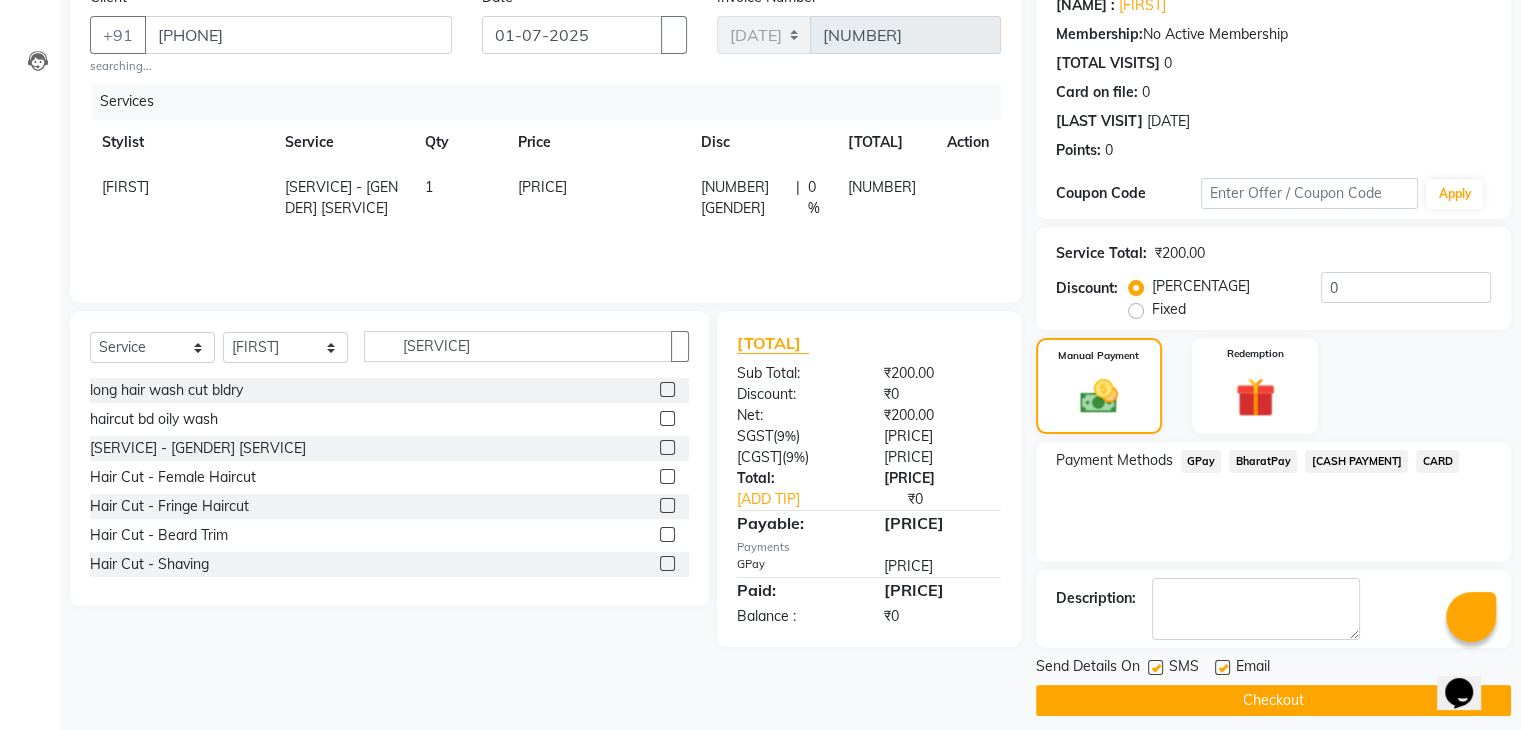 click at bounding box center [1222, 667] 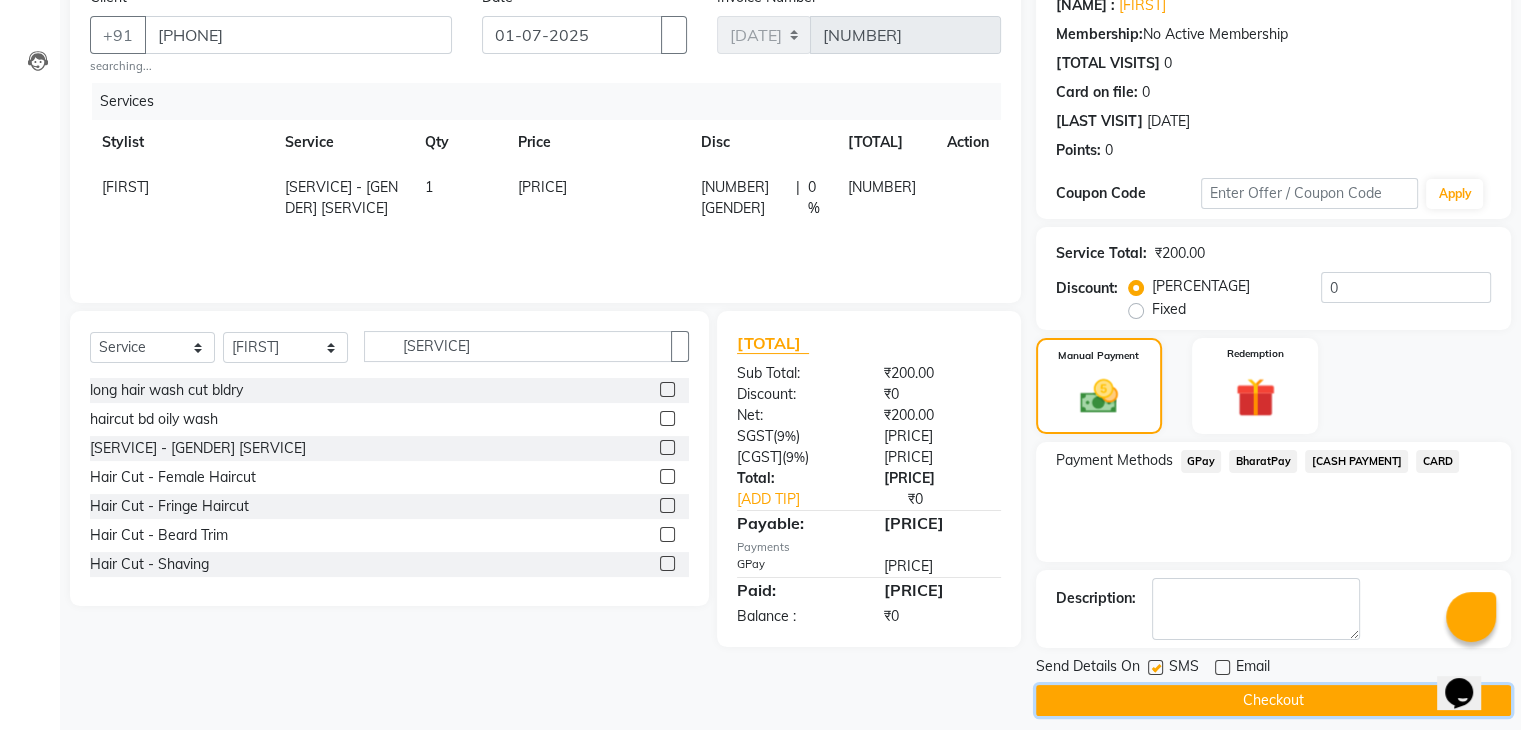 click on "Checkout" at bounding box center [1273, 700] 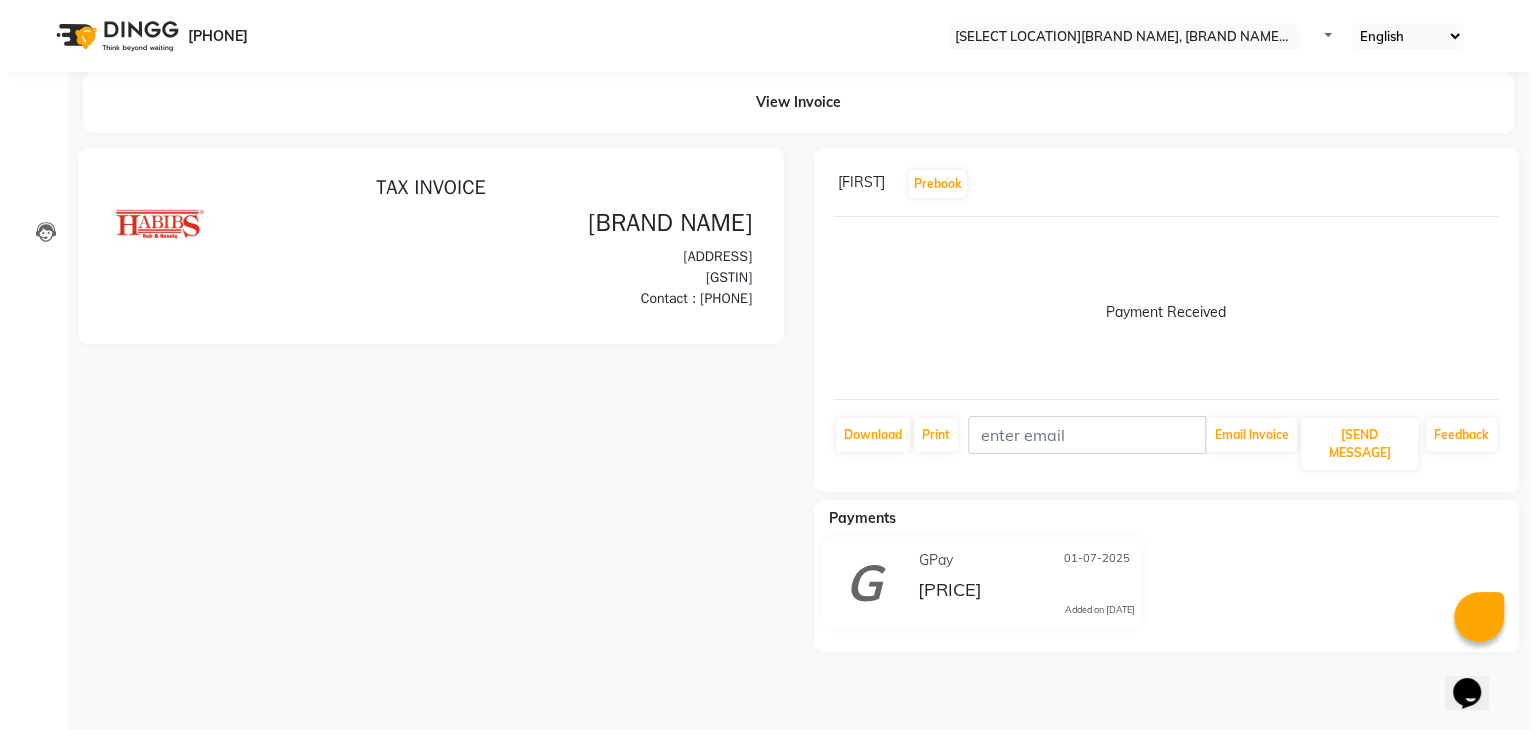 scroll, scrollTop: 0, scrollLeft: 0, axis: both 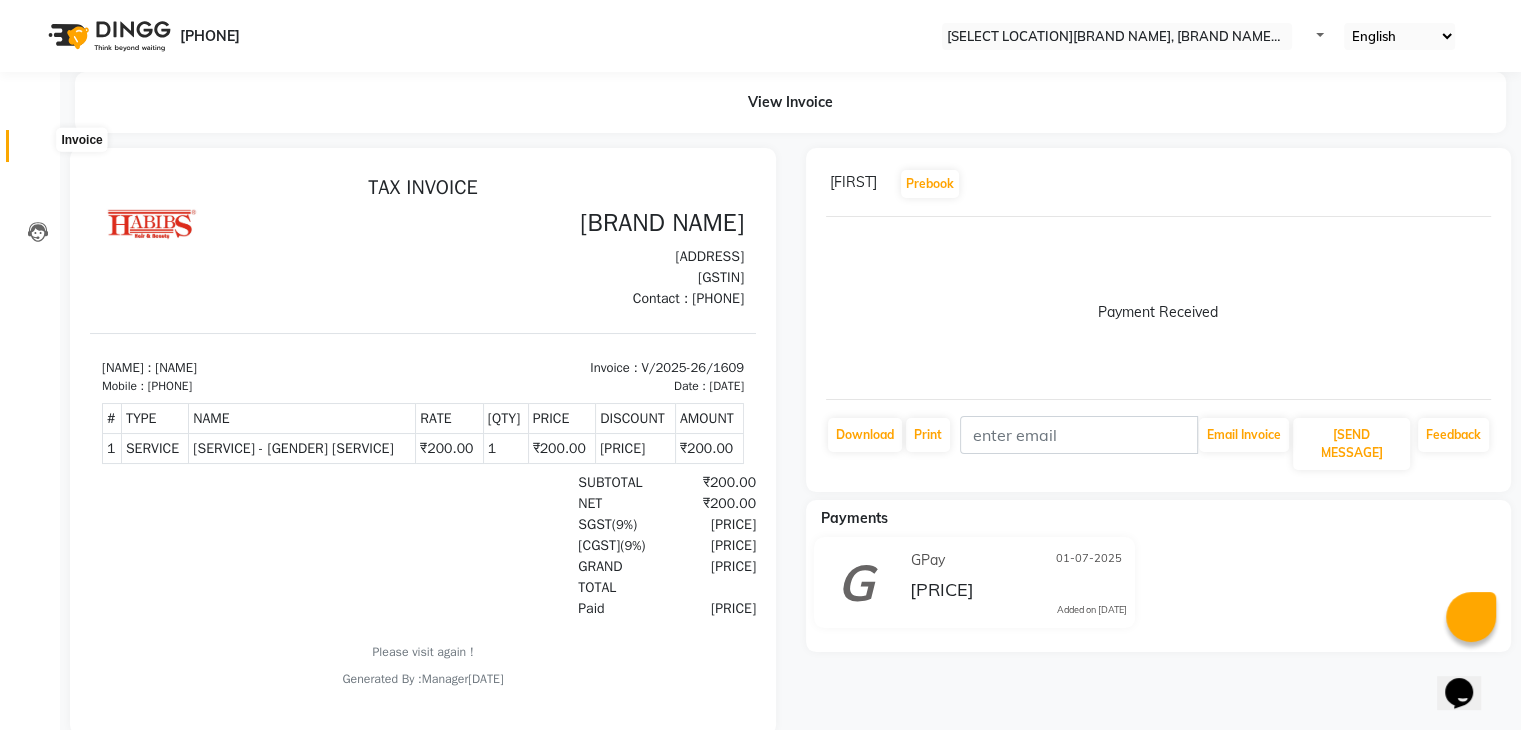click at bounding box center [38, 151] 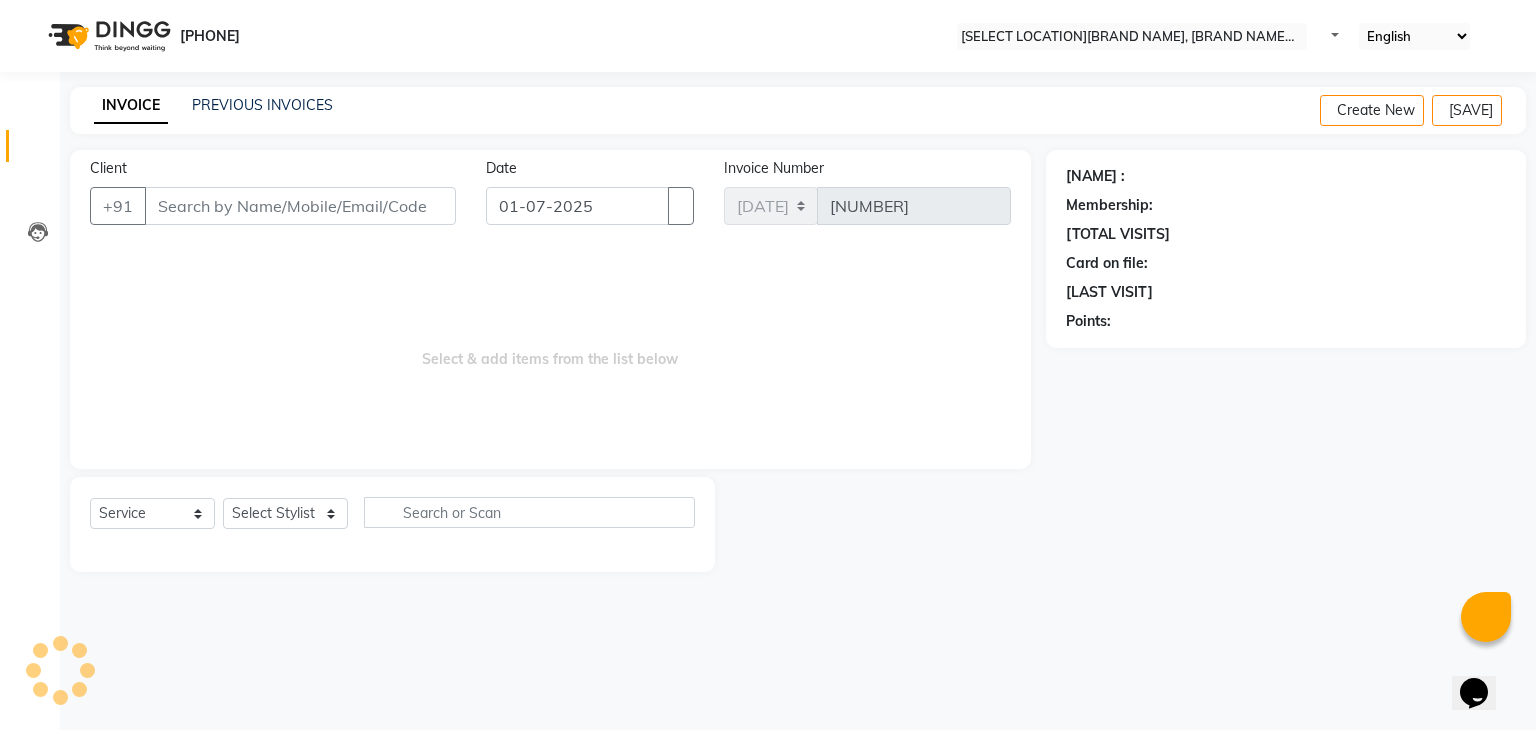 click on "Client" at bounding box center [300, 206] 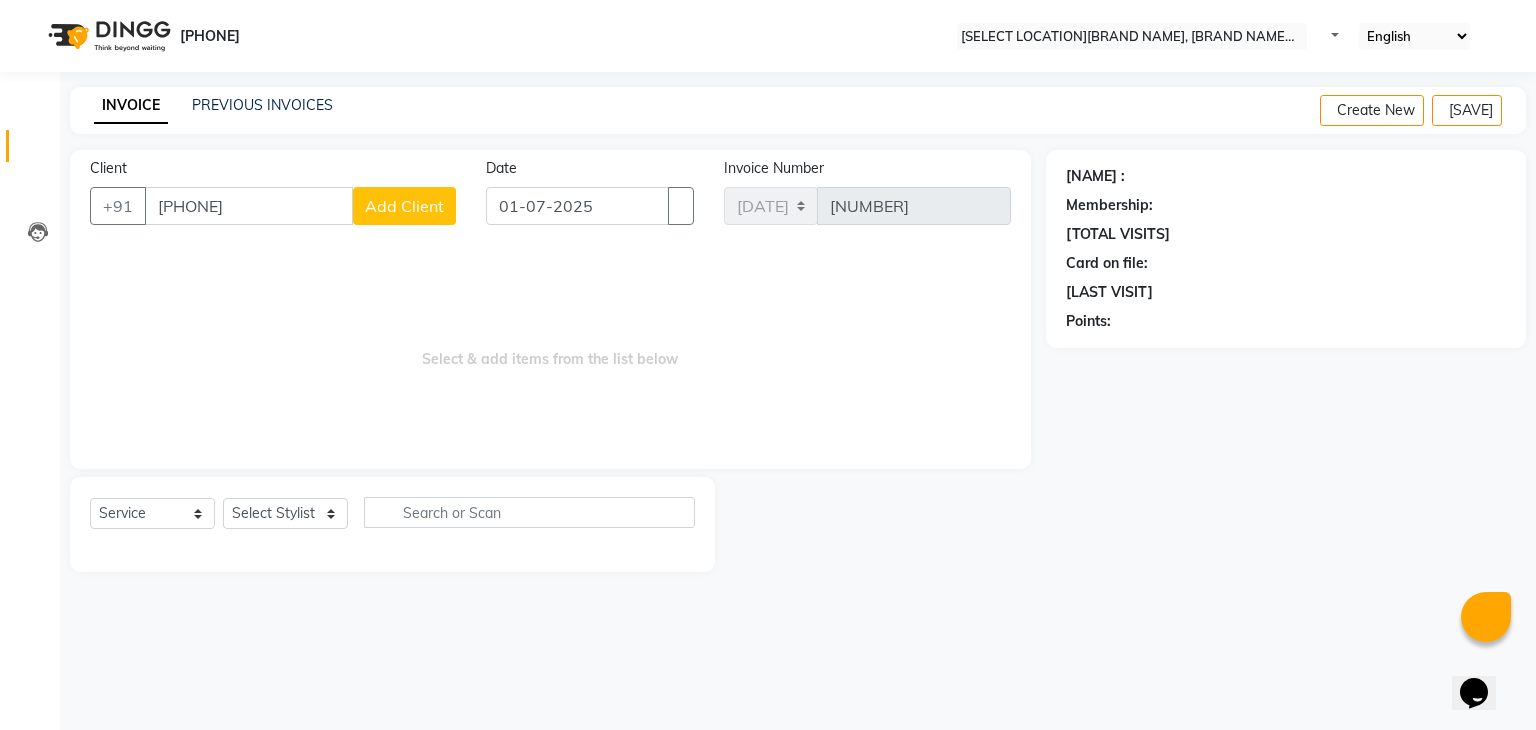 type on "[PHONE]" 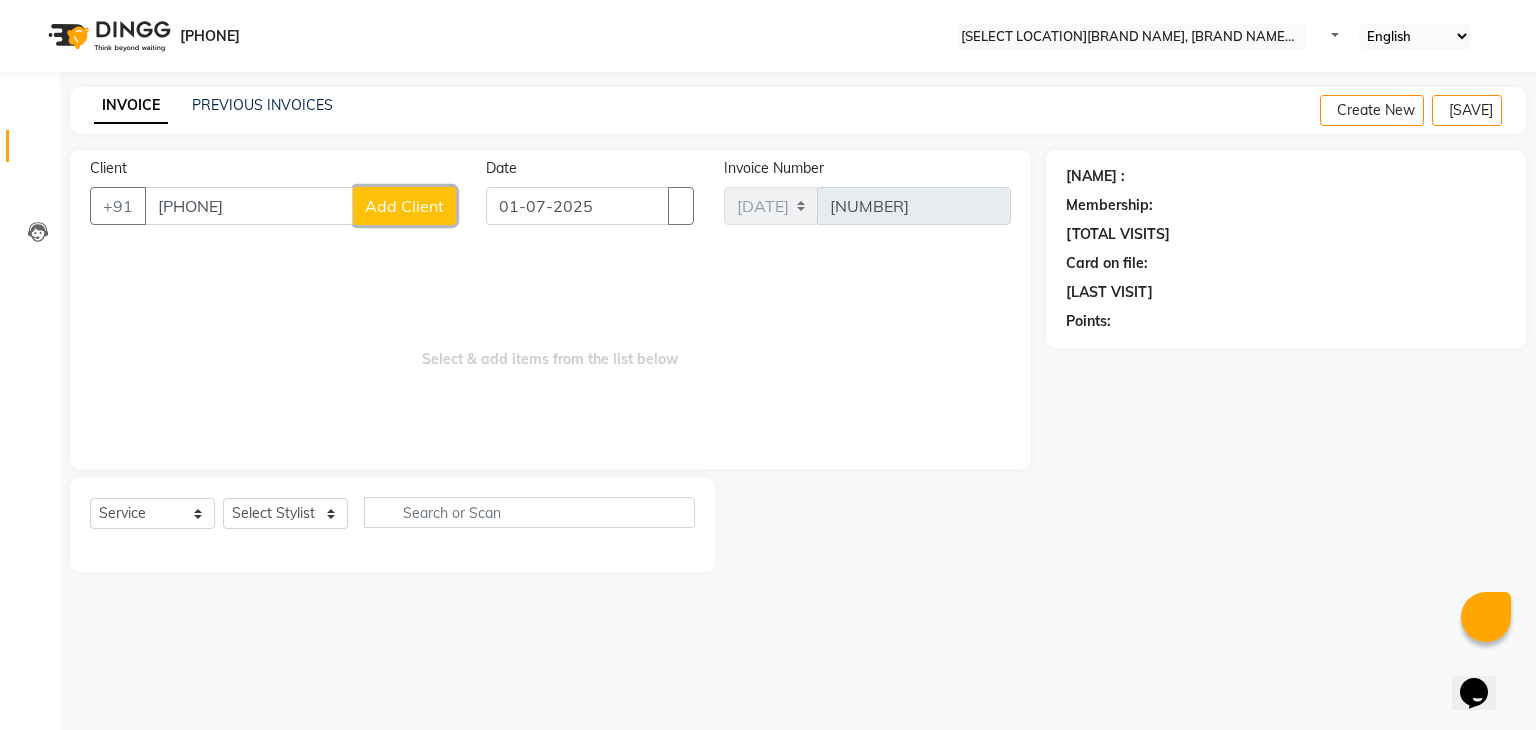 click on "Add Client" at bounding box center [404, 206] 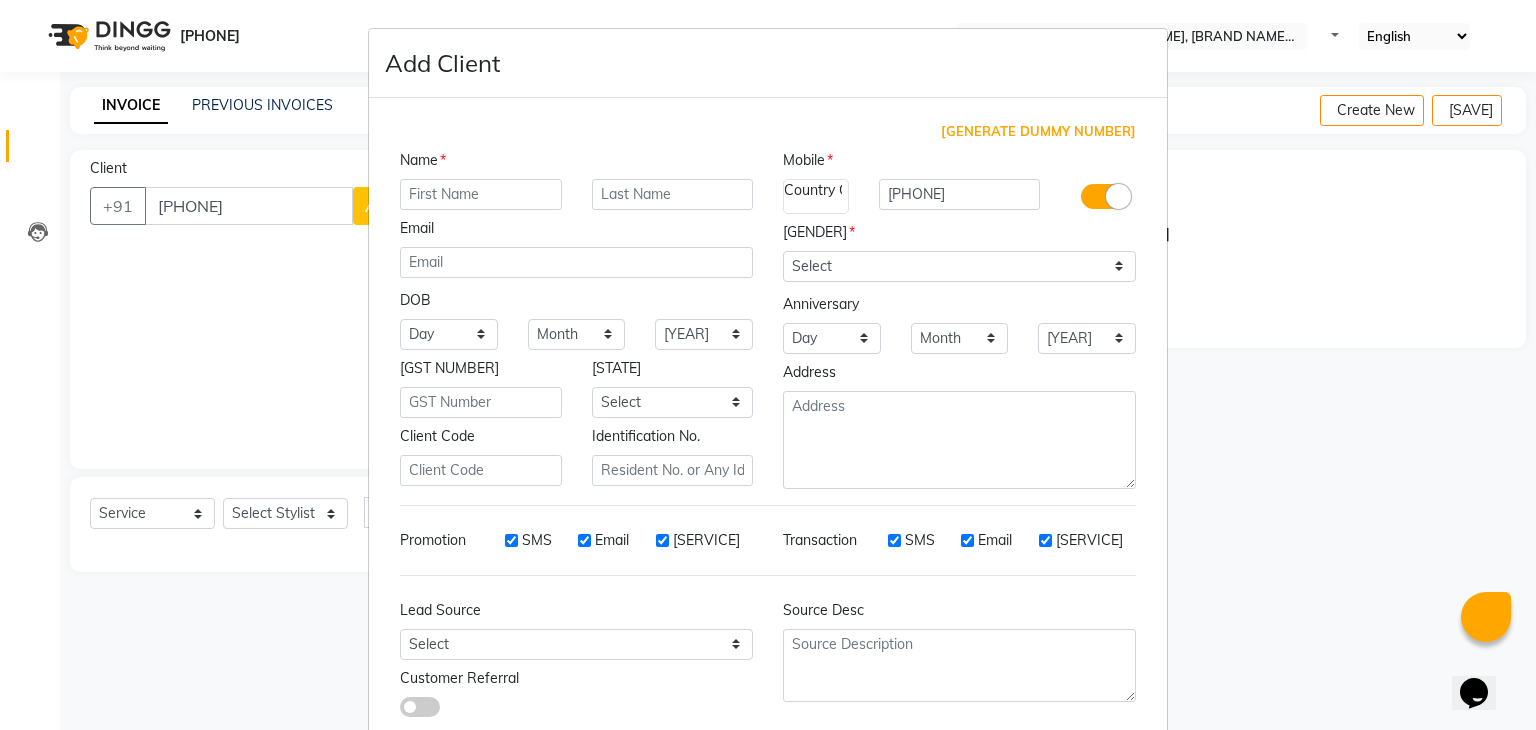 click at bounding box center [481, 194] 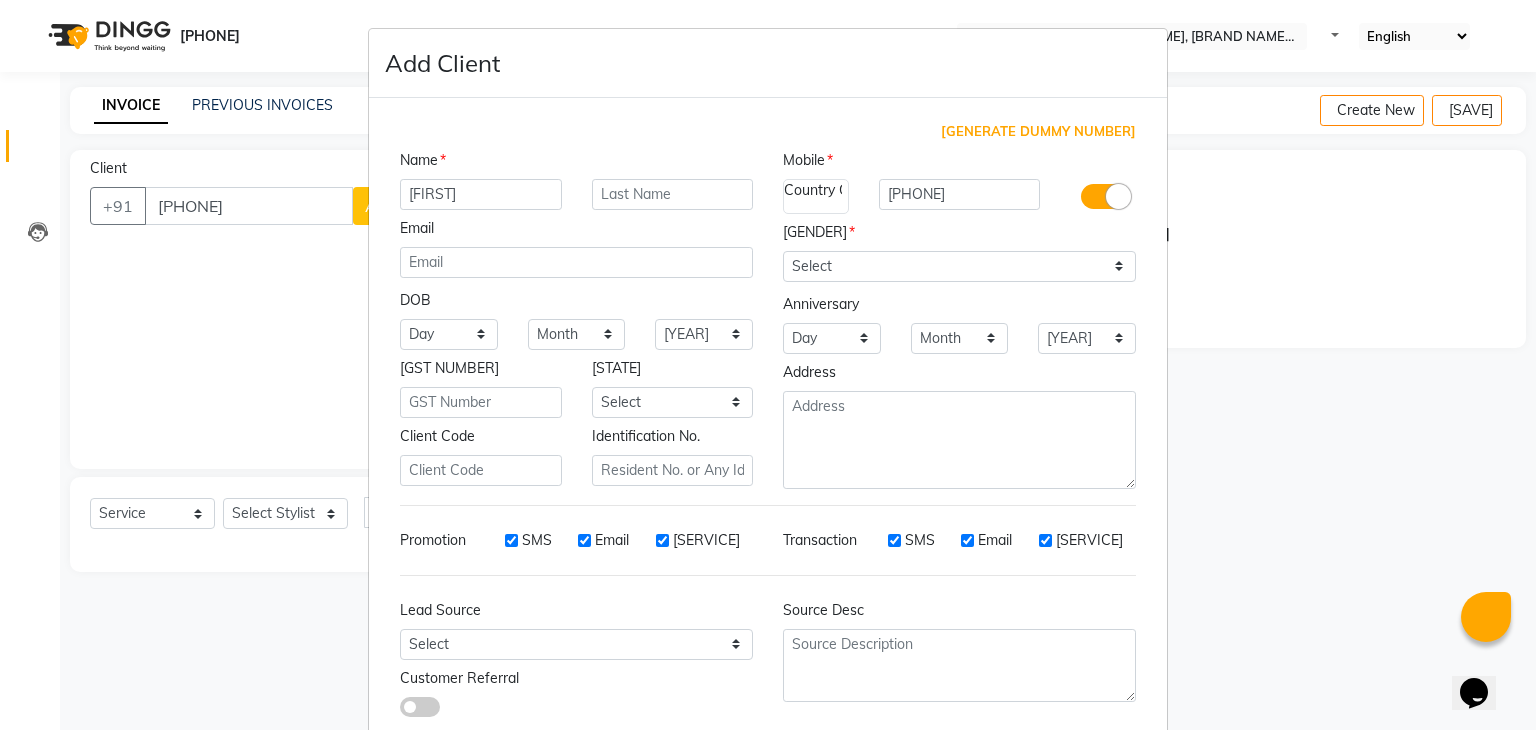 type on "[FIRST]" 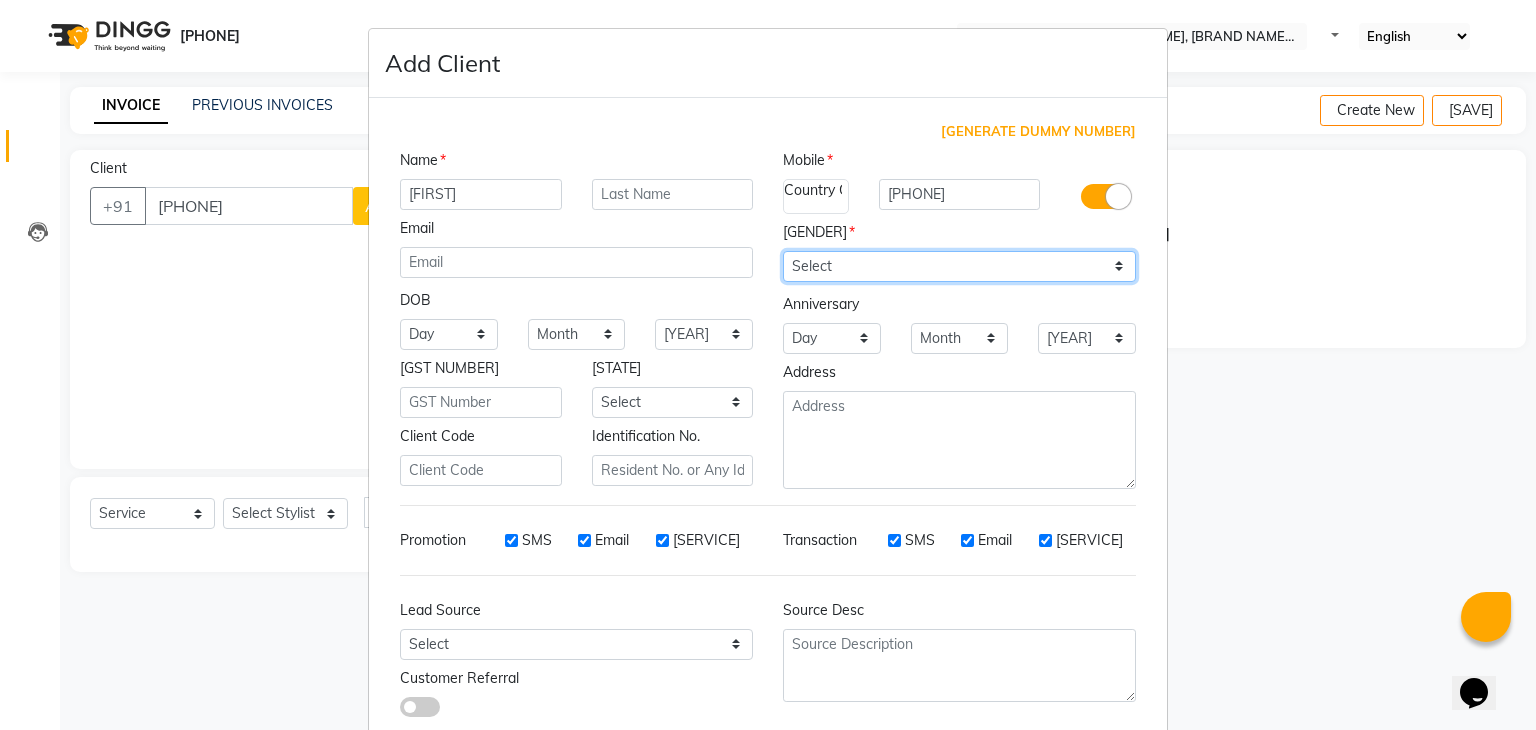 click on "Select Male Female Other Prefer Not To Say" at bounding box center (959, 266) 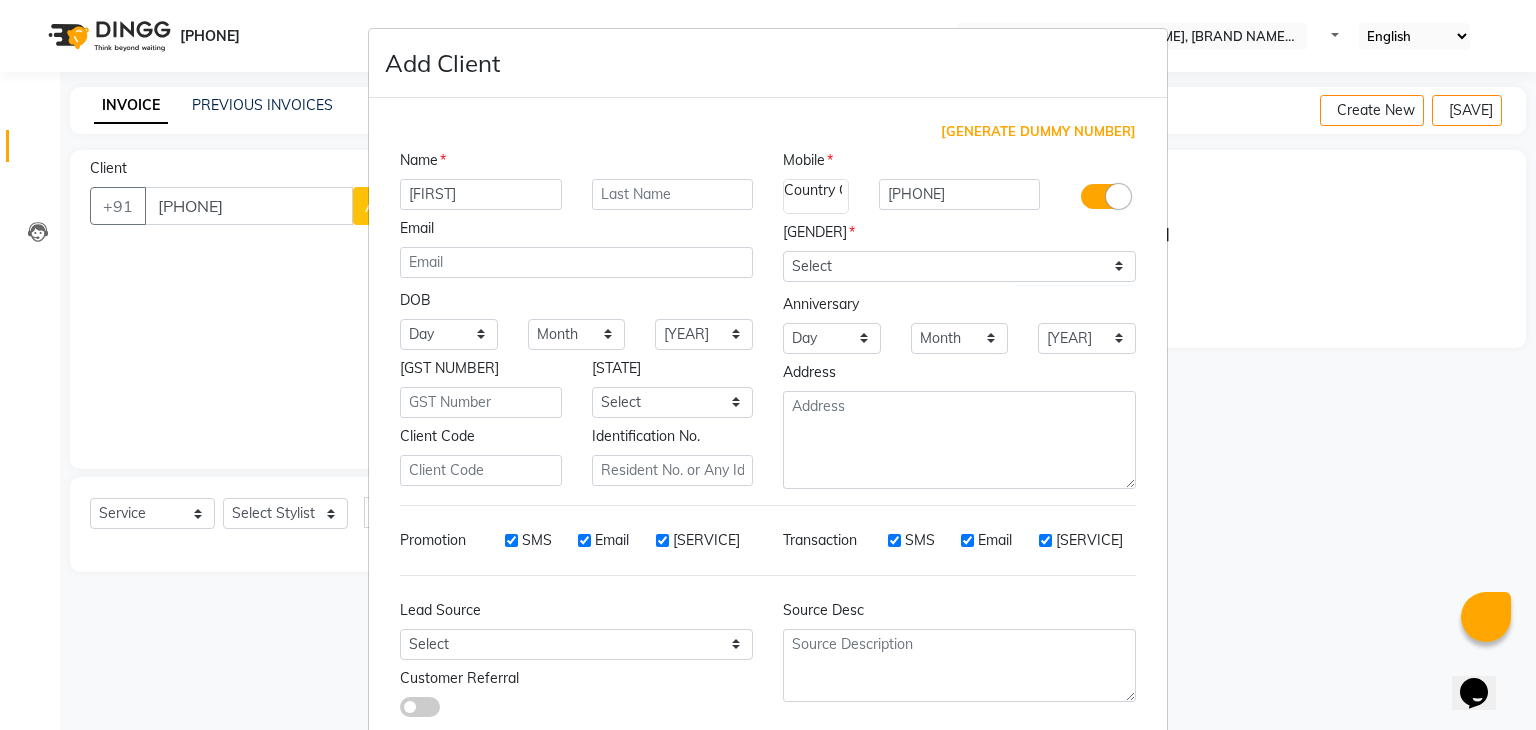 click on "Add Client Generate Dummy Number Name [FIRST] Email DOB Day 01 02 03 04 05 06 07 08 09 10 11 12 13 14 15 16 17 18 19 20 21 22 23 24 25 26 27 28 29 30 31 Month January February March April May June July August September October November December 1940 1941 1942 1943 1944 1945 1946 1947 1948 1949 1950 1951 1952 1953 1954 1955 1956 1957 1958 1959 1960 1961 1962 1963 1964 1965 1966 1967 1968 1969 1970 1971 1972 1973 1974 1975 1976 1977 1978 1979 1980 1981 1982 1983 1984 1985 1986 1987 1988 1989 1990 1991 1992 1993 1994 1995 1996 1997 1998 1999 2000 2001 2002 2003 2004 2005 2006 2007 2008 2009 2010 2011 2012 2013 2014 2015 2016 2017 2018 2019 2020 2021 2022 2023 2024 GST Number State Select Andaman and Nicobar Islands Andhra Pradesh Arunachal Pradesh Assam Bihar Chandigarh Chhattisgarh Dadra and Nagar Haveli Daman and Diu Delhi Goa Gujarat Haryana Himachal Pradesh Jammu and Kashmir Jharkhand Karnataka Kerala Lakshadweep Madhya Pradesh Maharashtra Manipur Meghalaya Mizoram Nagaland Odisha Pondicherry Punjab Sikkim" at bounding box center (768, 365) 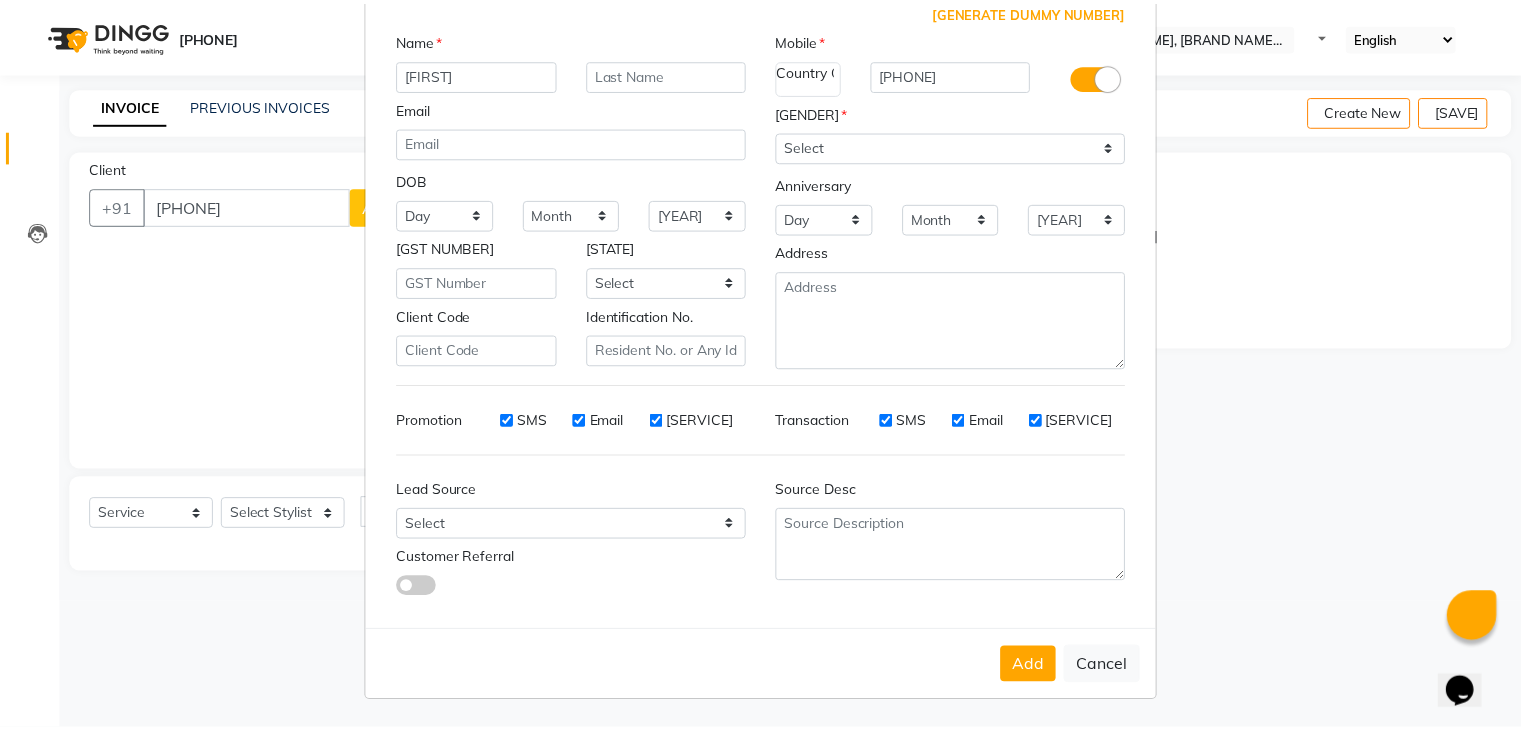 scroll, scrollTop: 127, scrollLeft: 0, axis: vertical 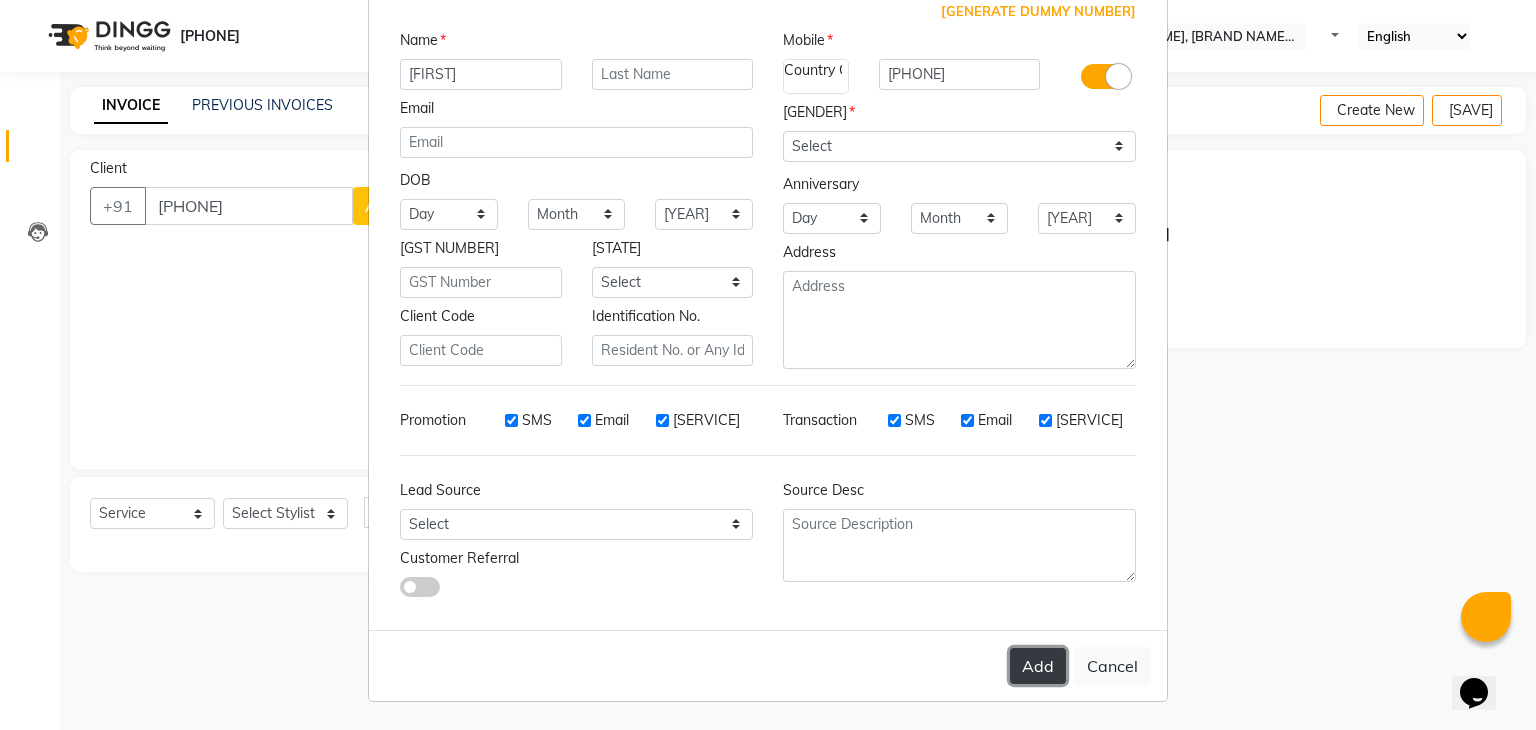 click on "Add" at bounding box center (1038, 666) 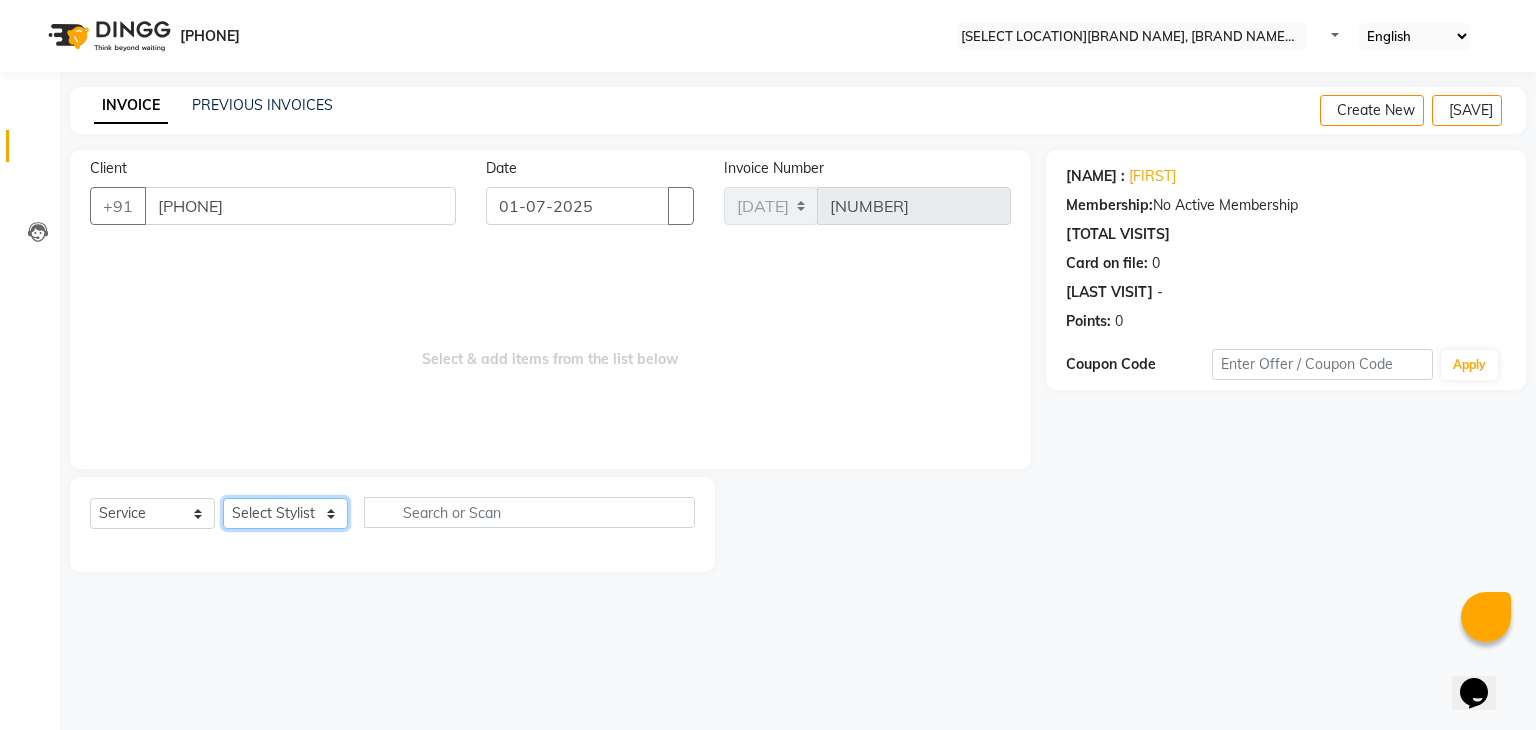 click on "Select Stylist [FIRST] [FIRST] [FIRST] Manager [FIRST] [FIRST] [FIRST] [FIRST] [FIRST] [FIRST]" at bounding box center (285, 513) 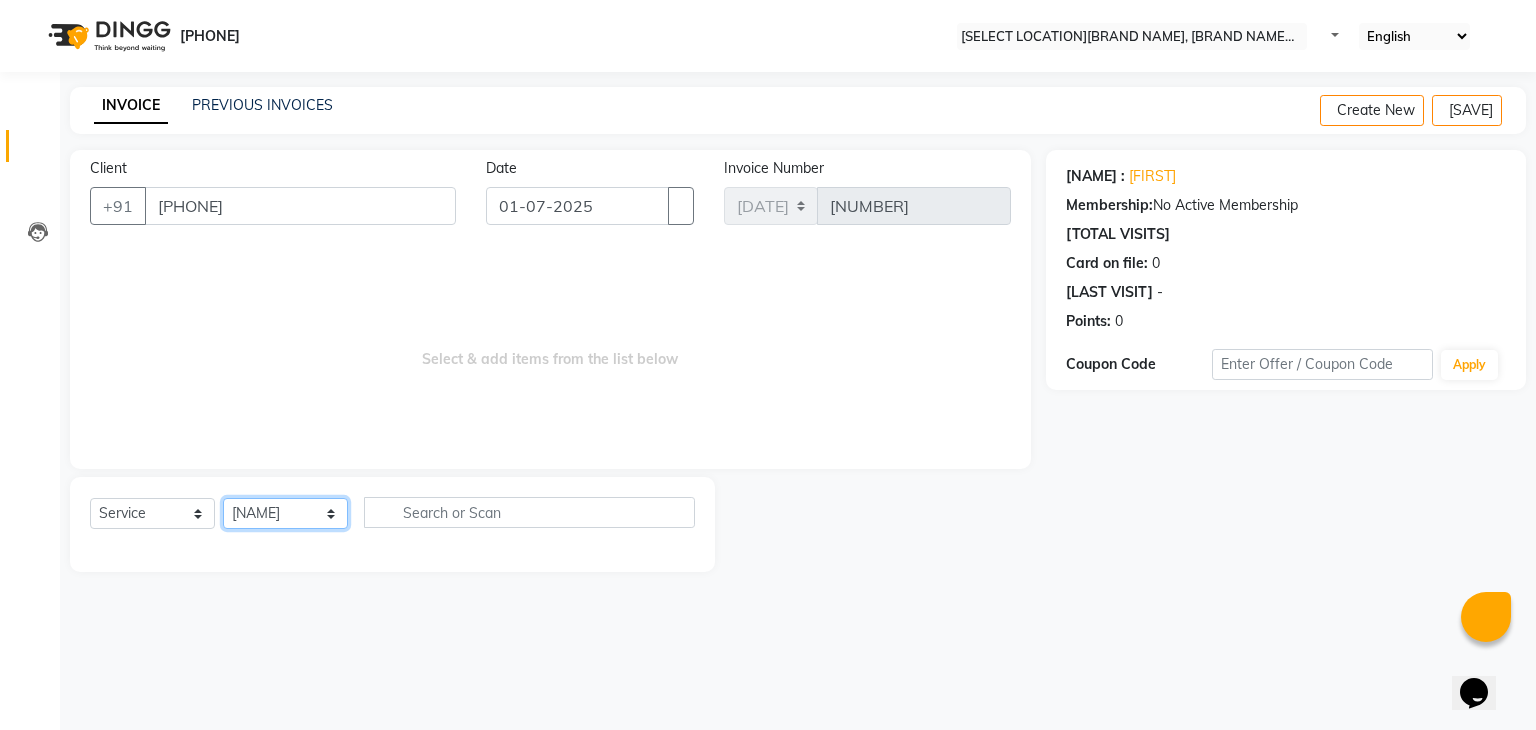click on "Select Stylist [FIRST] [FIRST] [FIRST] Manager [FIRST] [FIRST] [FIRST] [FIRST] [FIRST] [FIRST]" at bounding box center [285, 513] 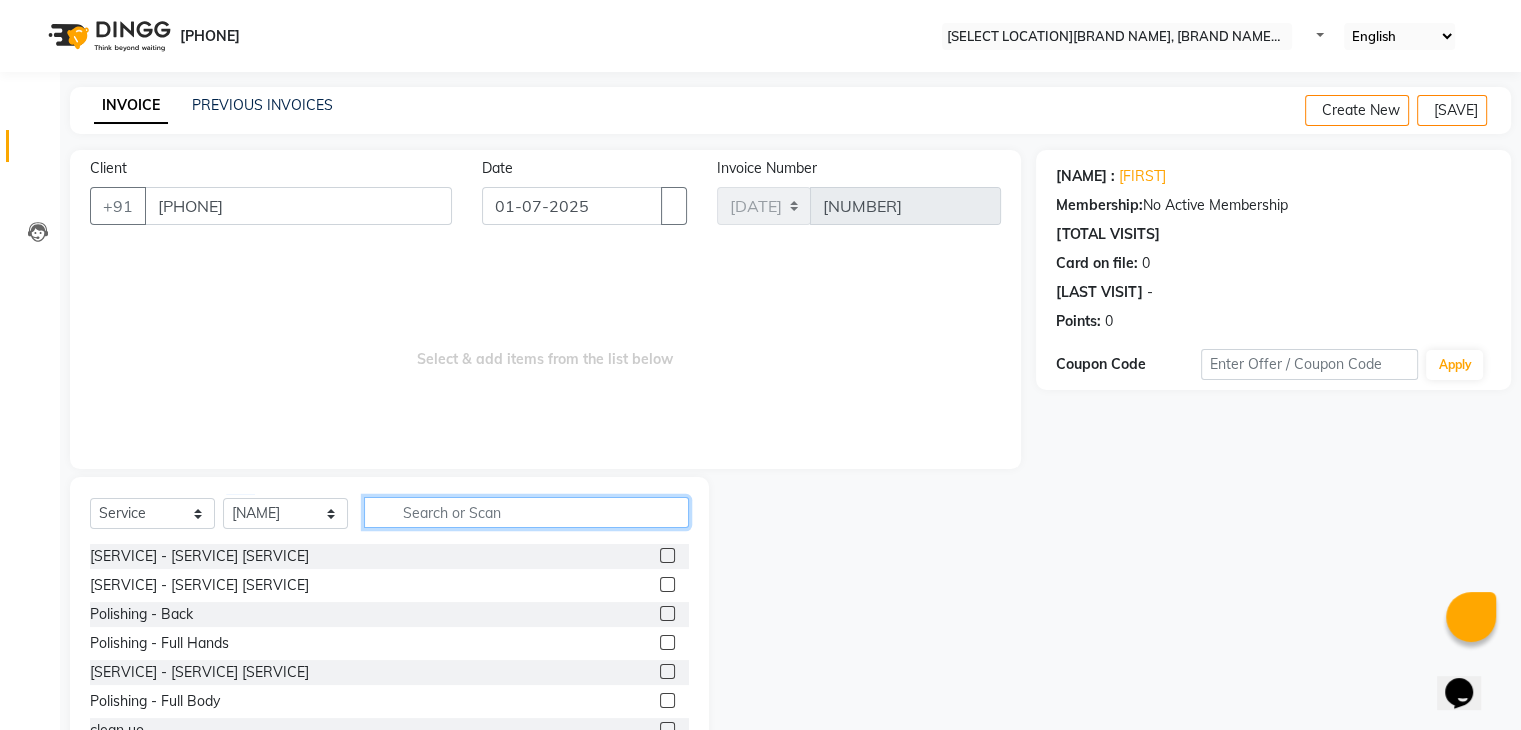 click at bounding box center (526, 512) 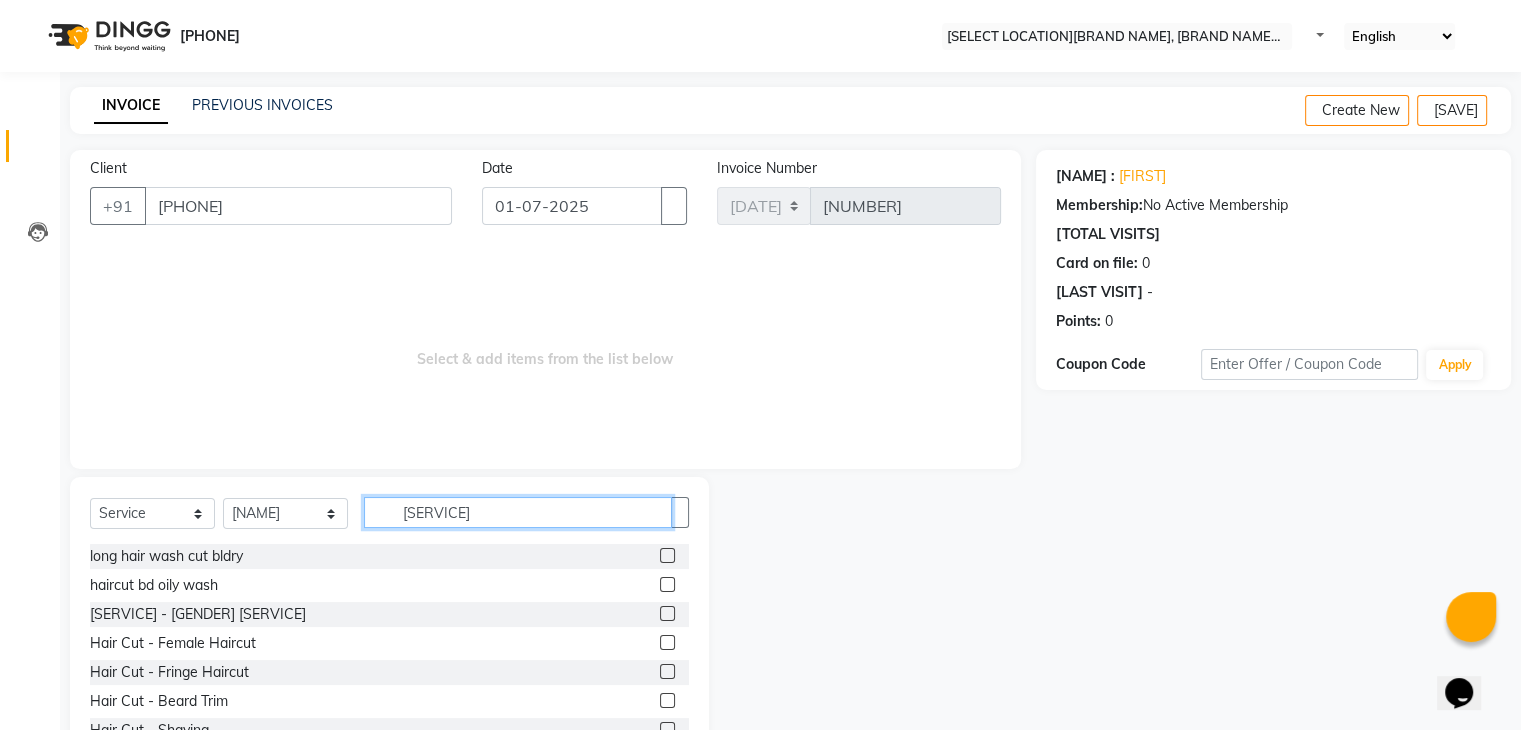 type on "[SERVICE]" 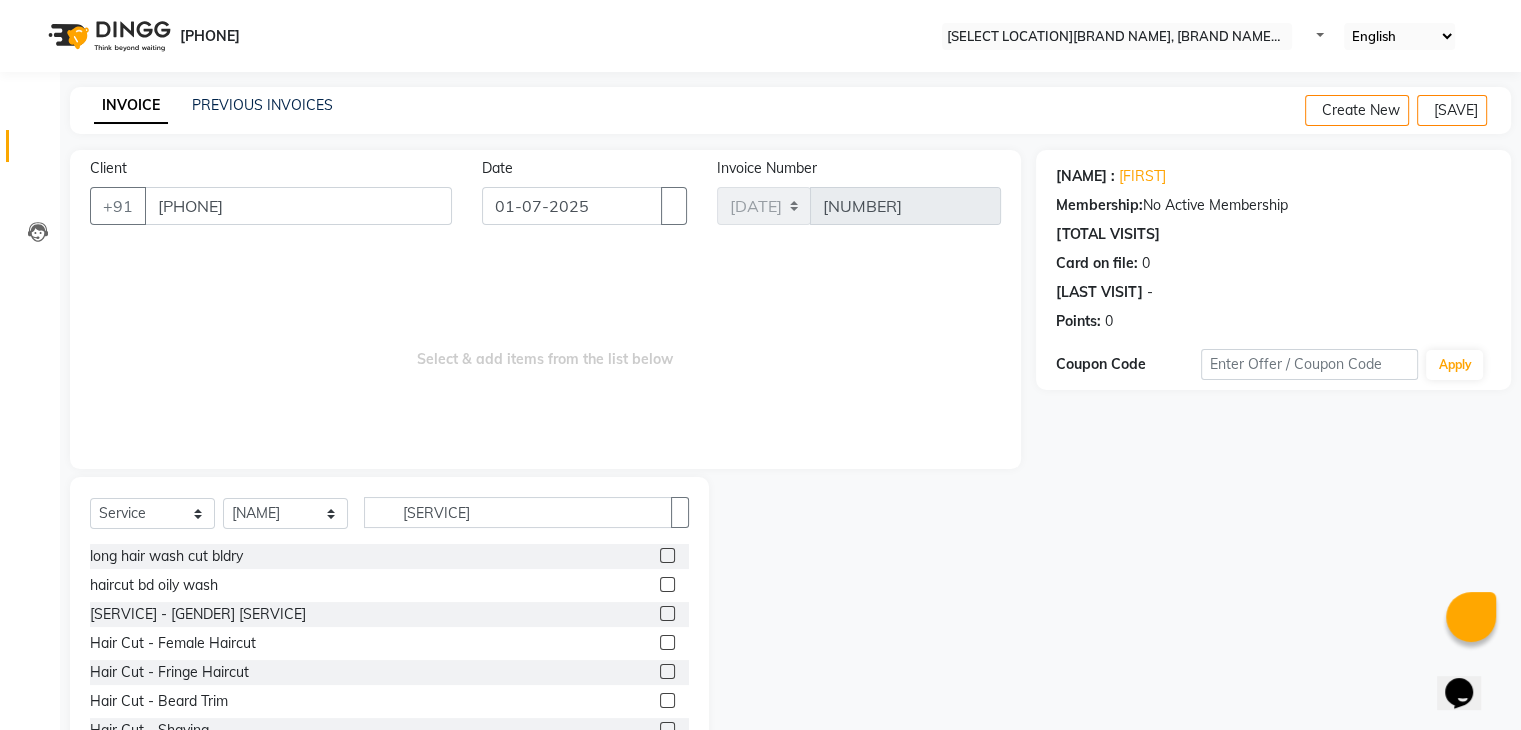 click at bounding box center [667, 613] 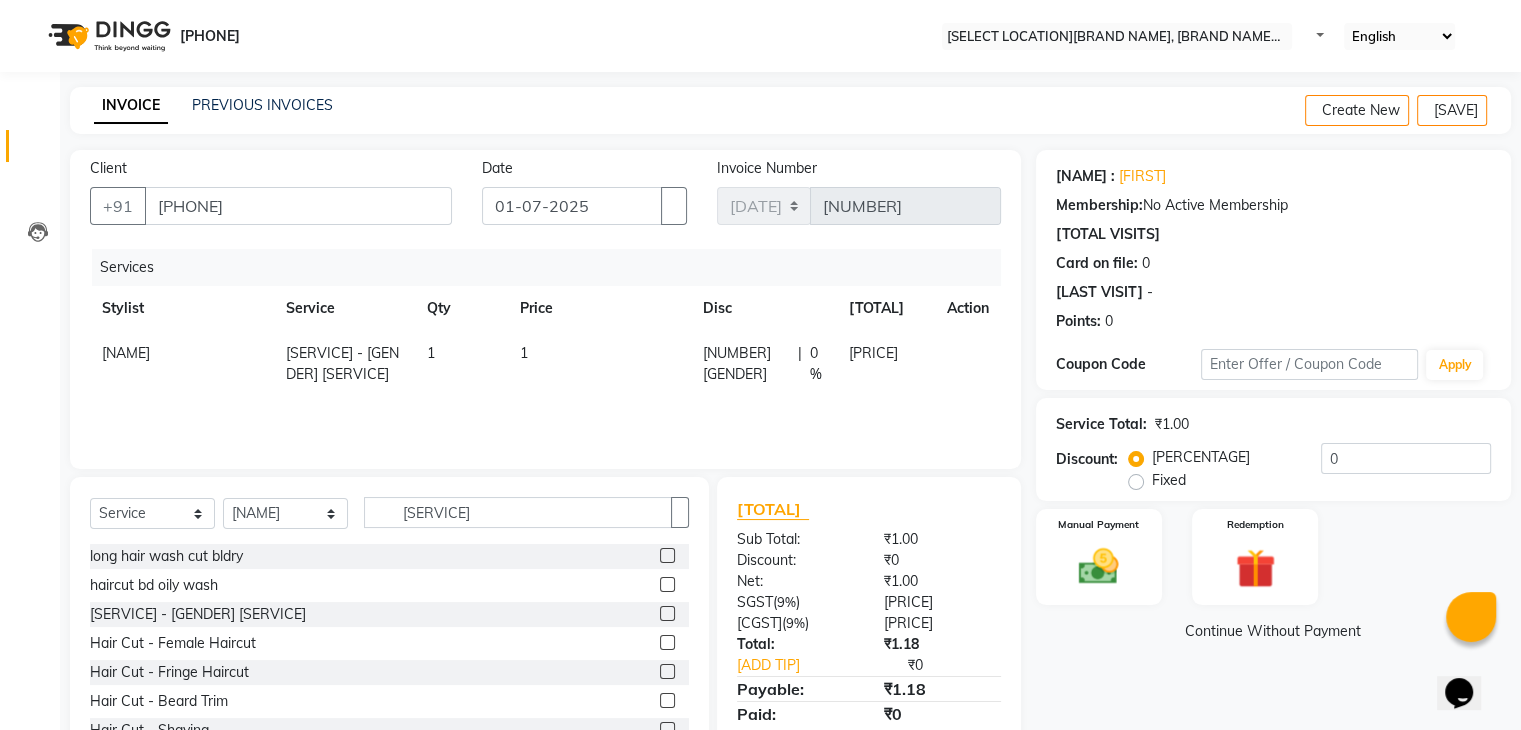 click on "1" at bounding box center [599, 364] 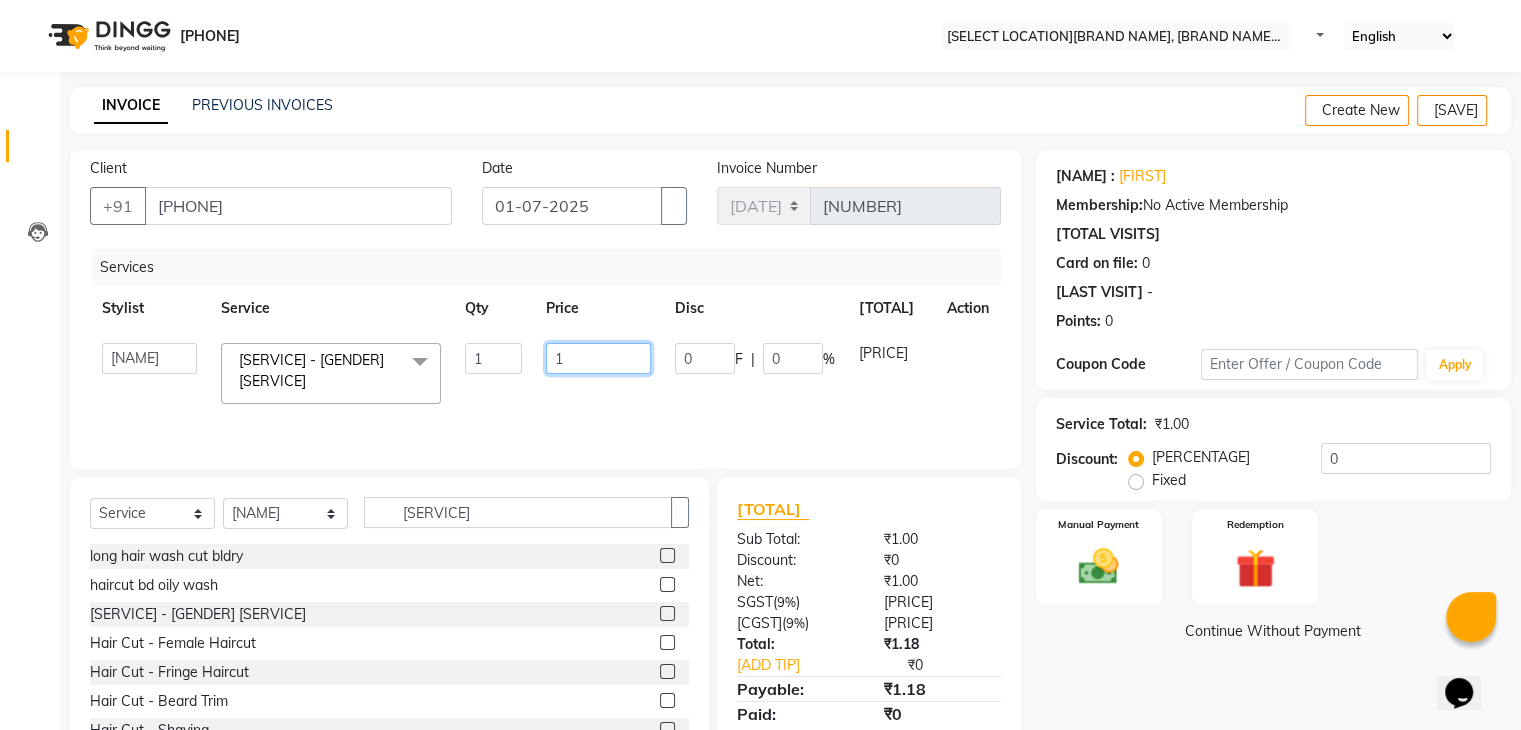 click on "1" at bounding box center (493, 358) 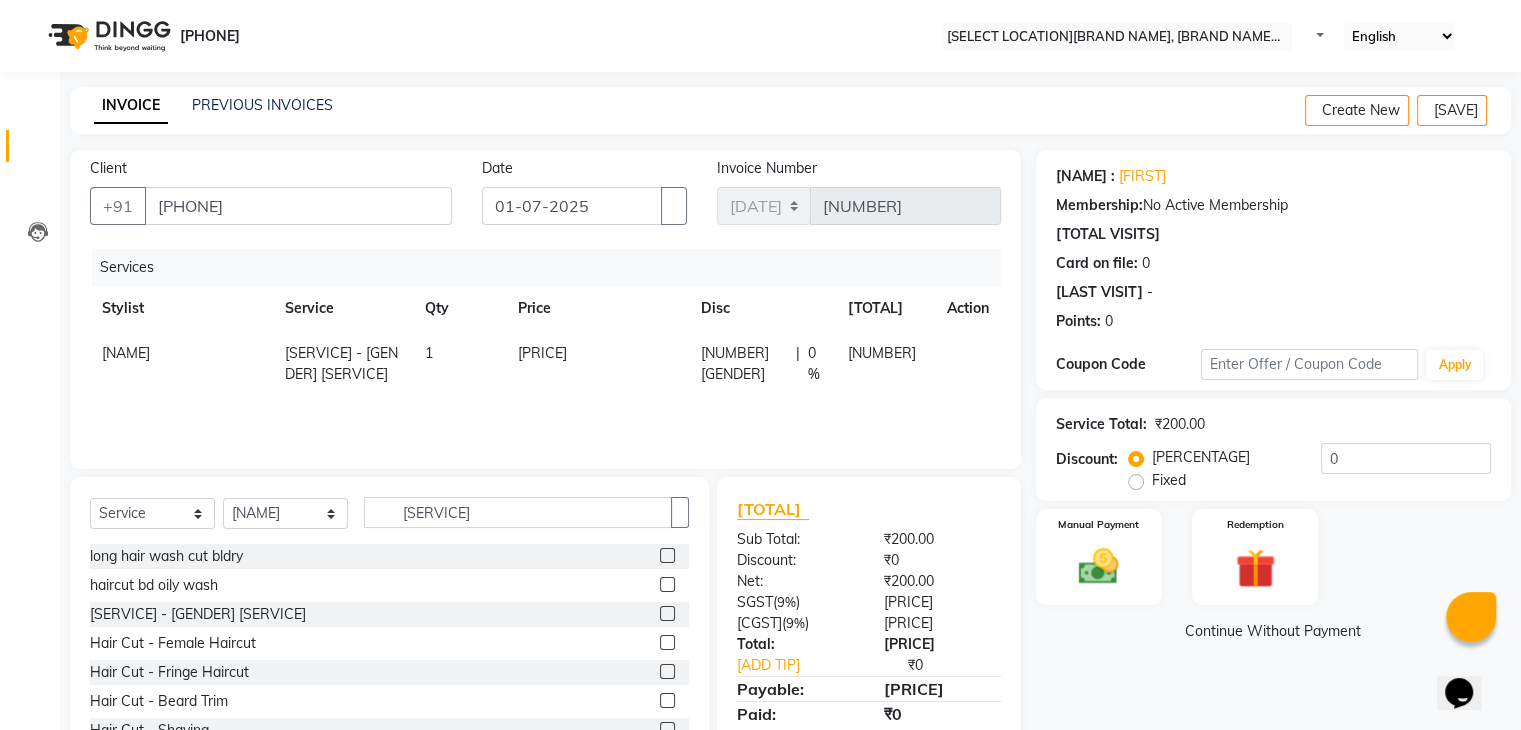click on "Name: [FIRST] Membership:  No Active Membership  Total Visits:   Card on file:  0 Last Visit:   - Points:   0  Coupon Code Apply Service Total:  ₹200.00  Discount:  Percentage   Fixed  0 Manual Payment Redemption  Continue Without Payment" at bounding box center [1281, 461] 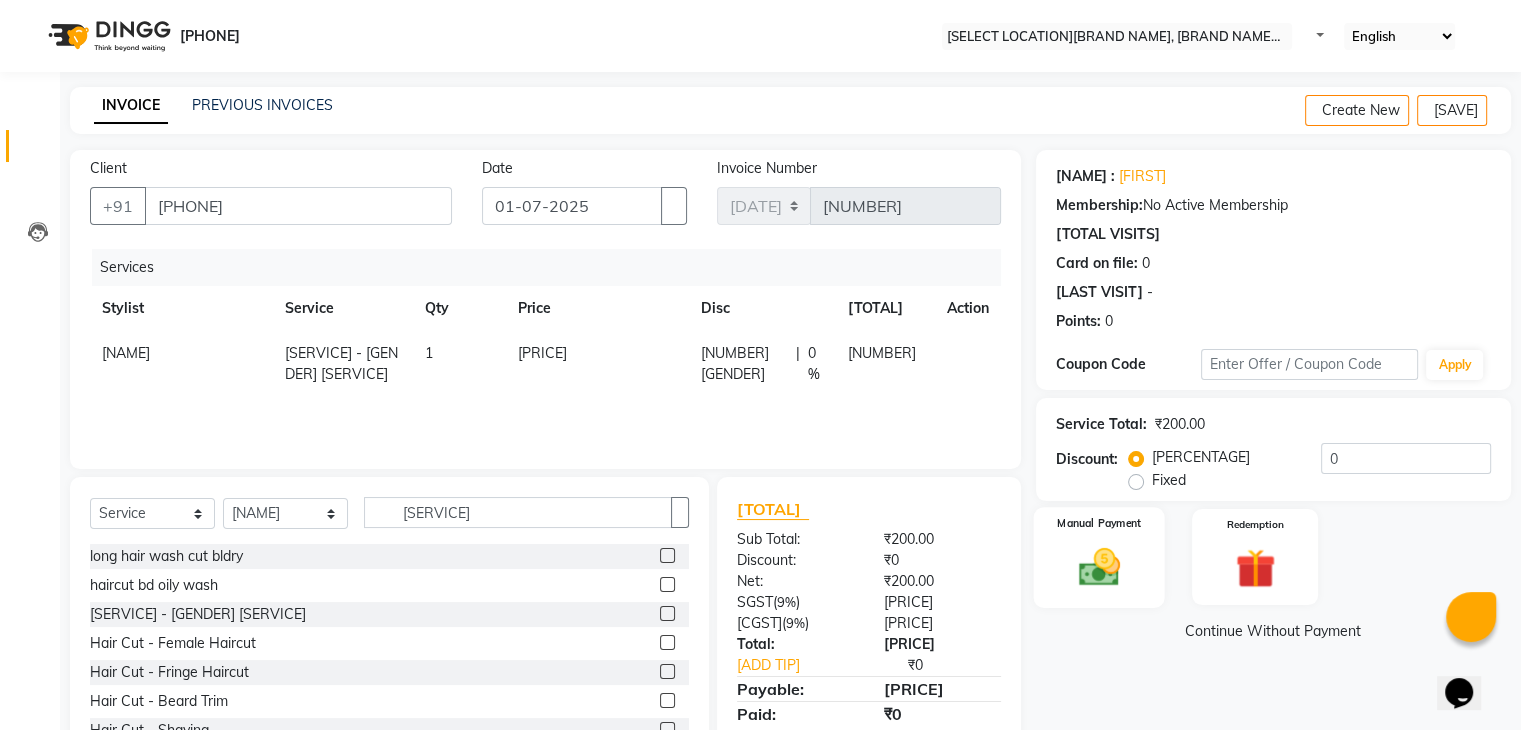 click on "Manual Payment" at bounding box center [1098, 557] 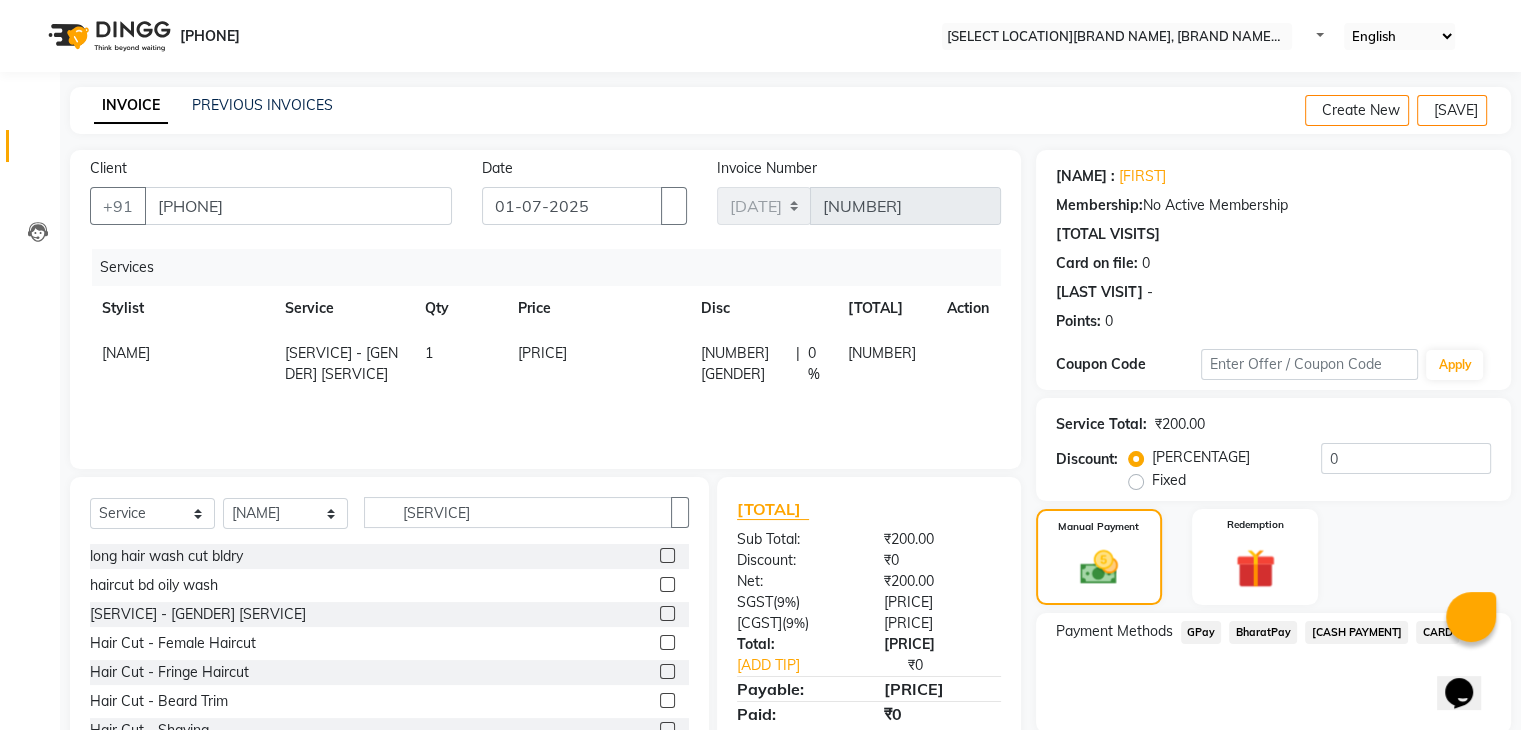scroll, scrollTop: 72, scrollLeft: 0, axis: vertical 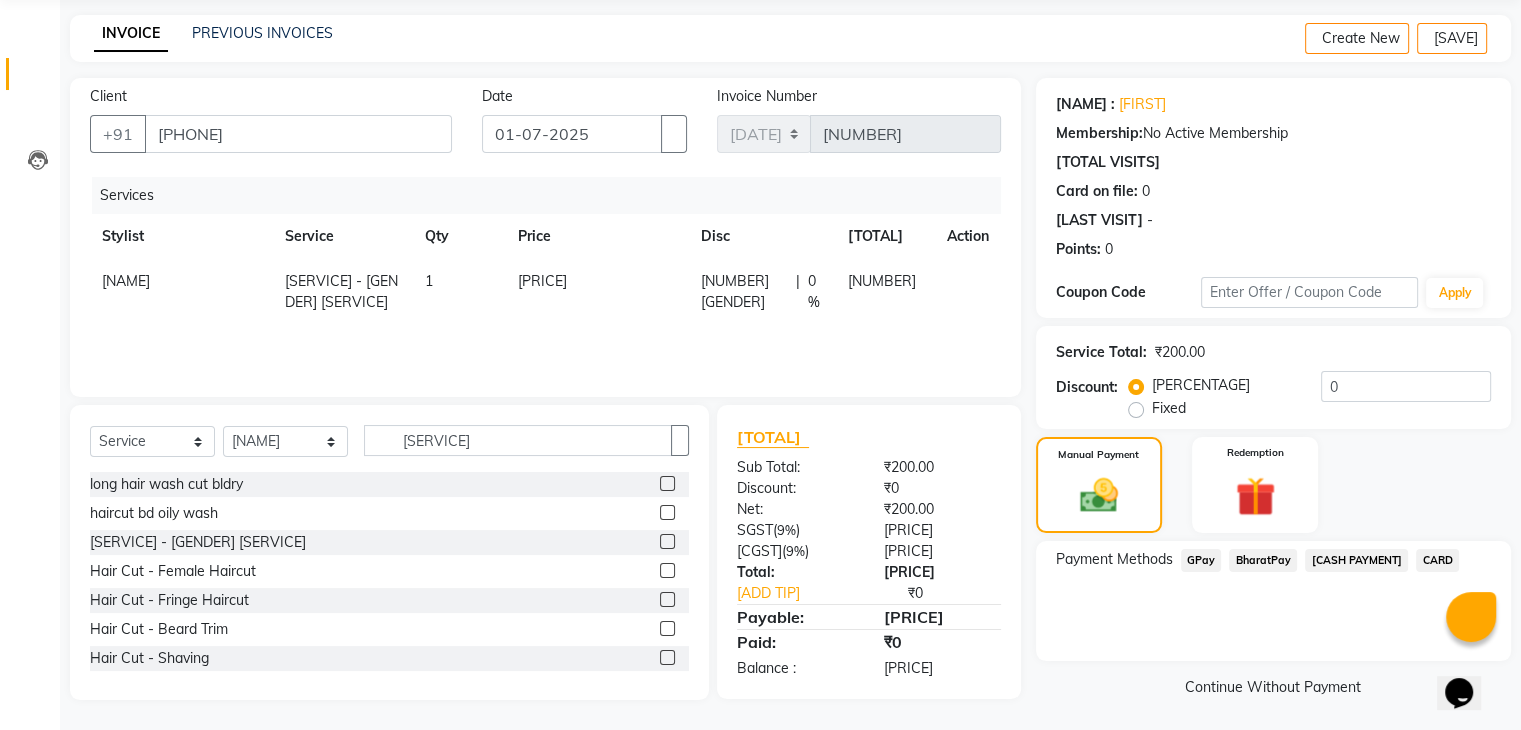 click on "GPay" at bounding box center [1201, 560] 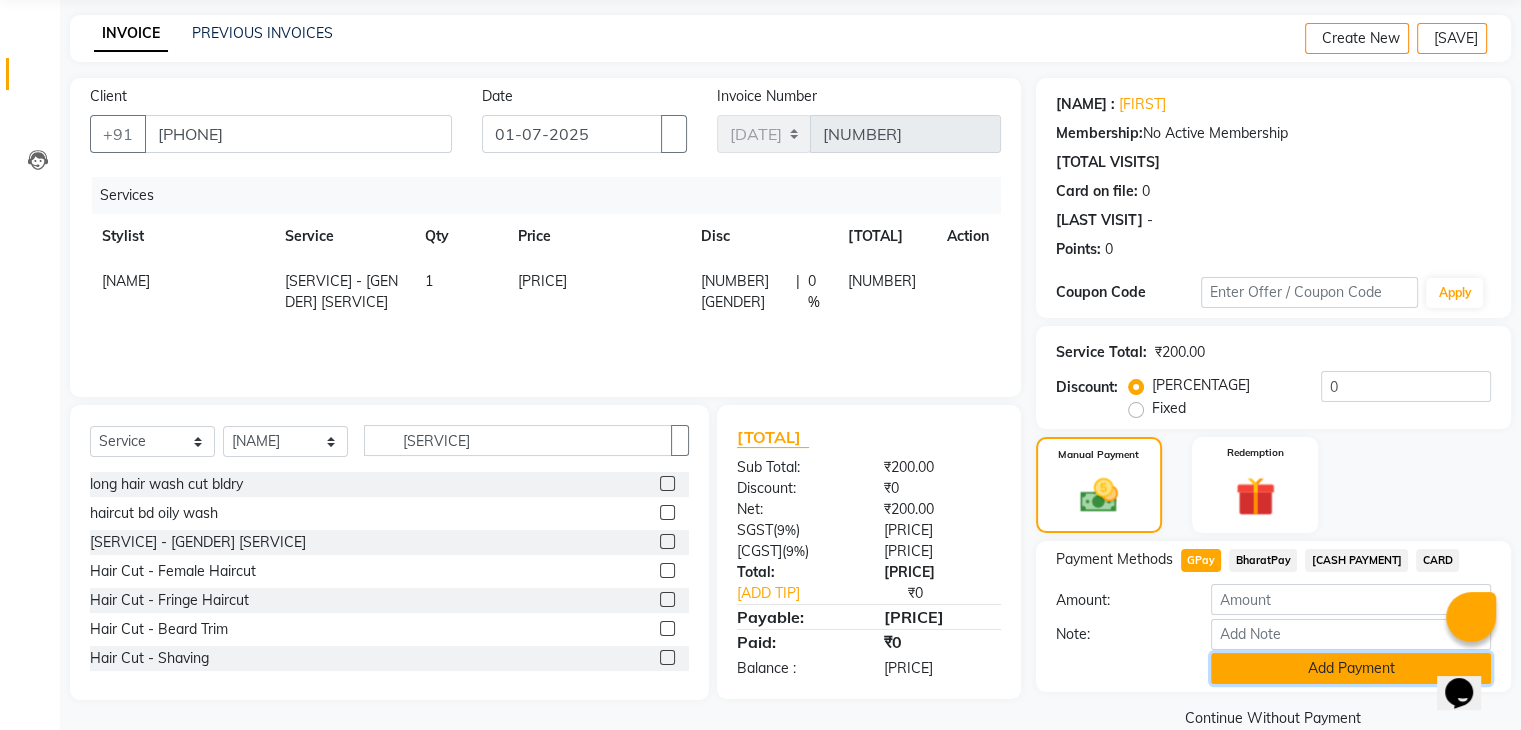 click on "Add Payment" at bounding box center (1351, 668) 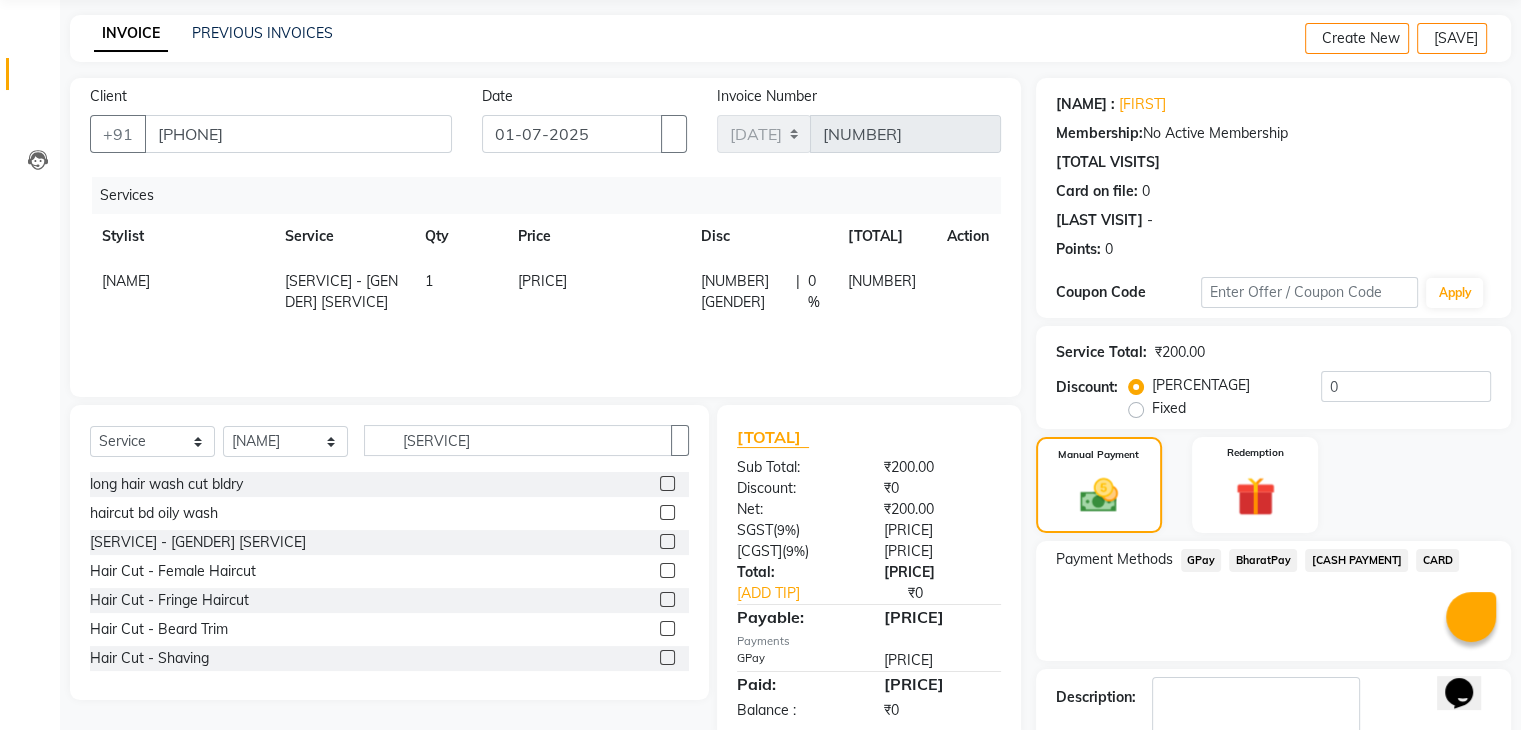 scroll, scrollTop: 171, scrollLeft: 0, axis: vertical 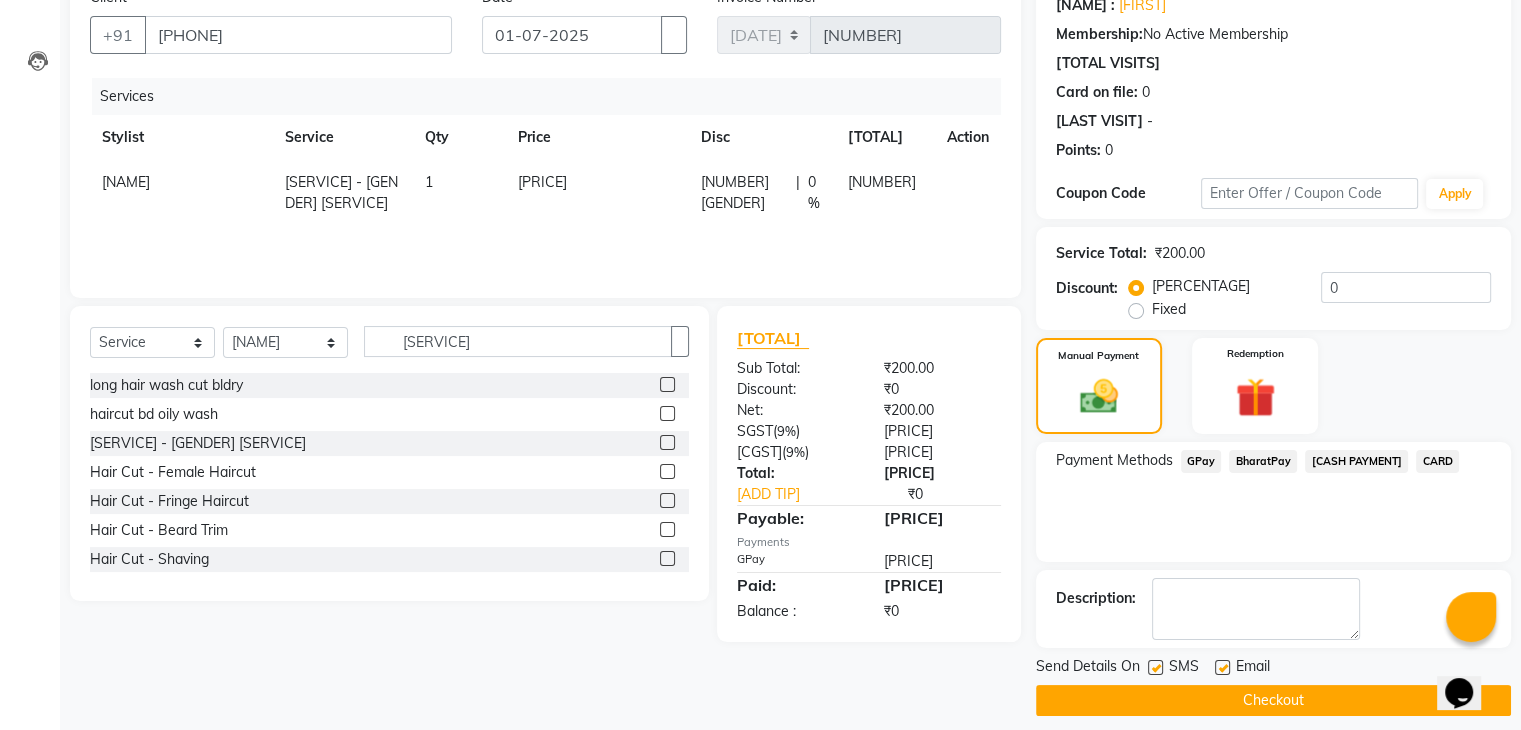 click on "SMS" at bounding box center [1181, 668] 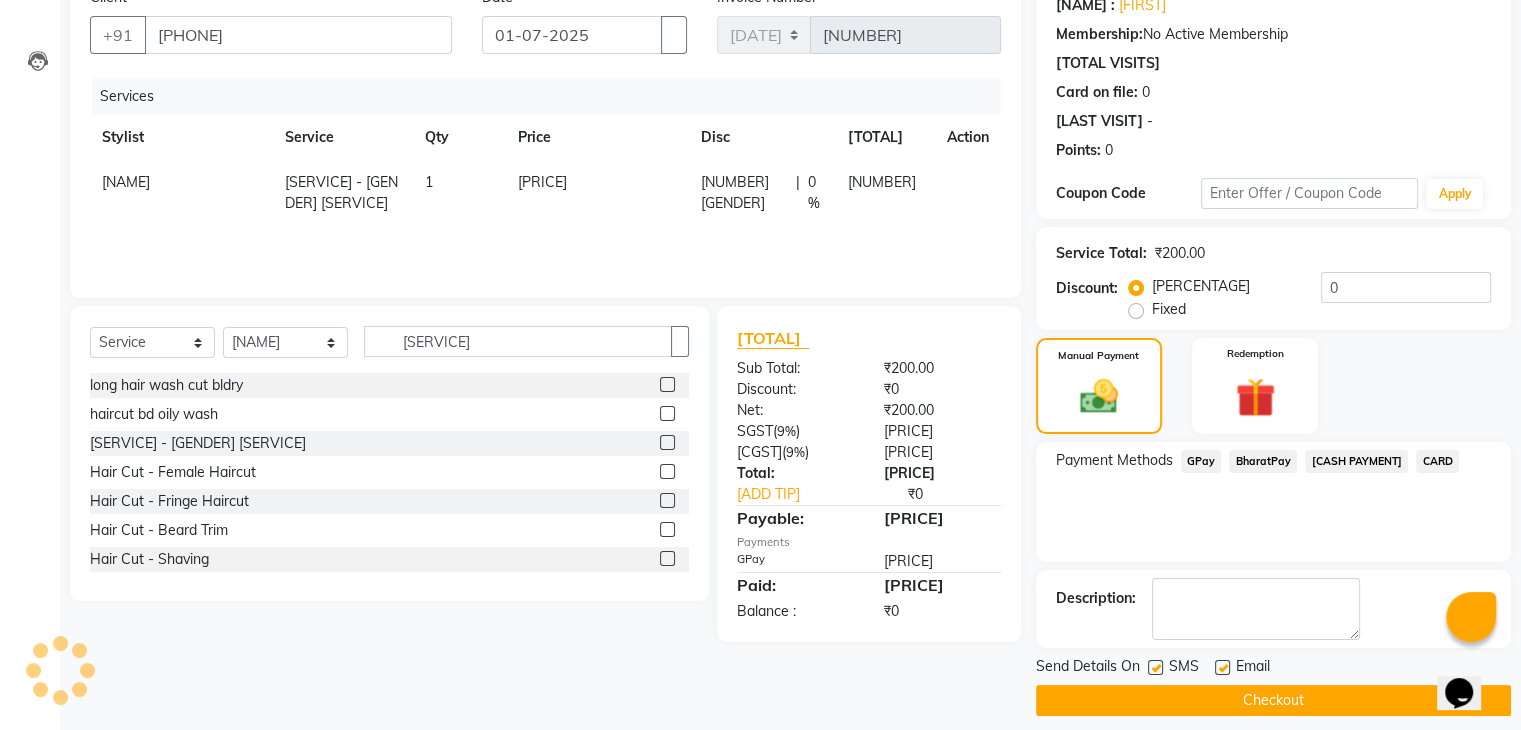 click at bounding box center (1222, 667) 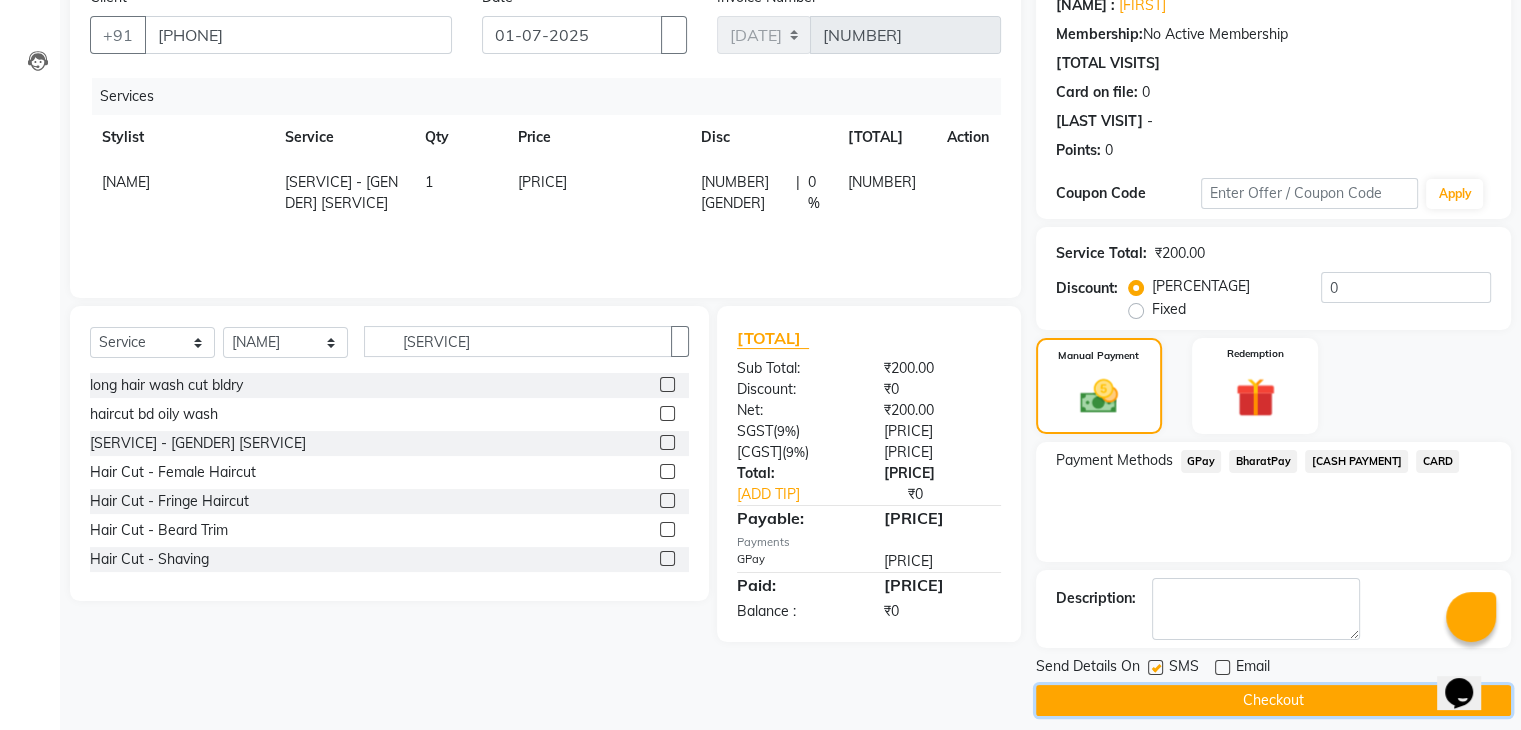 click on "Checkout" at bounding box center [1273, 700] 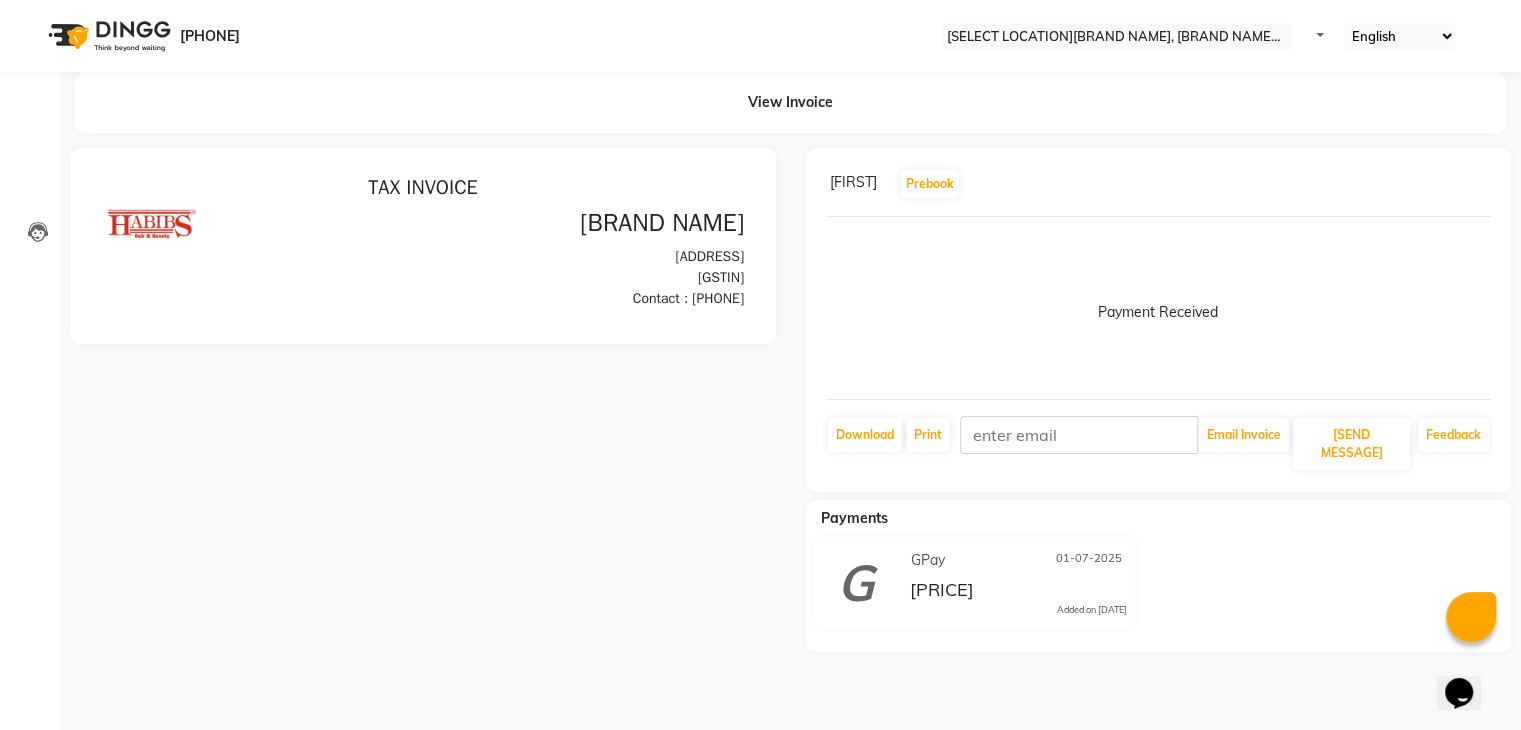 scroll, scrollTop: 0, scrollLeft: 0, axis: both 